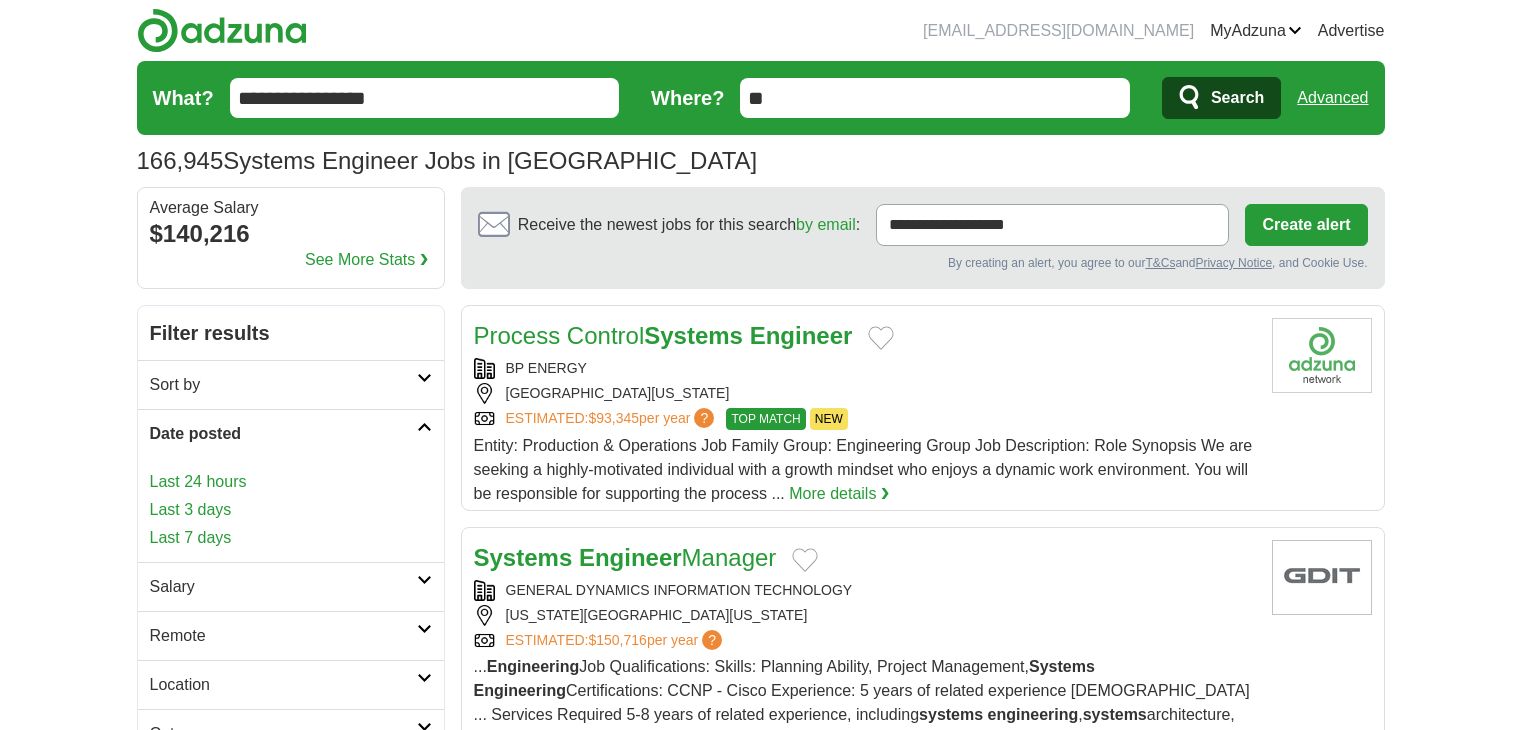 scroll, scrollTop: 200, scrollLeft: 0, axis: vertical 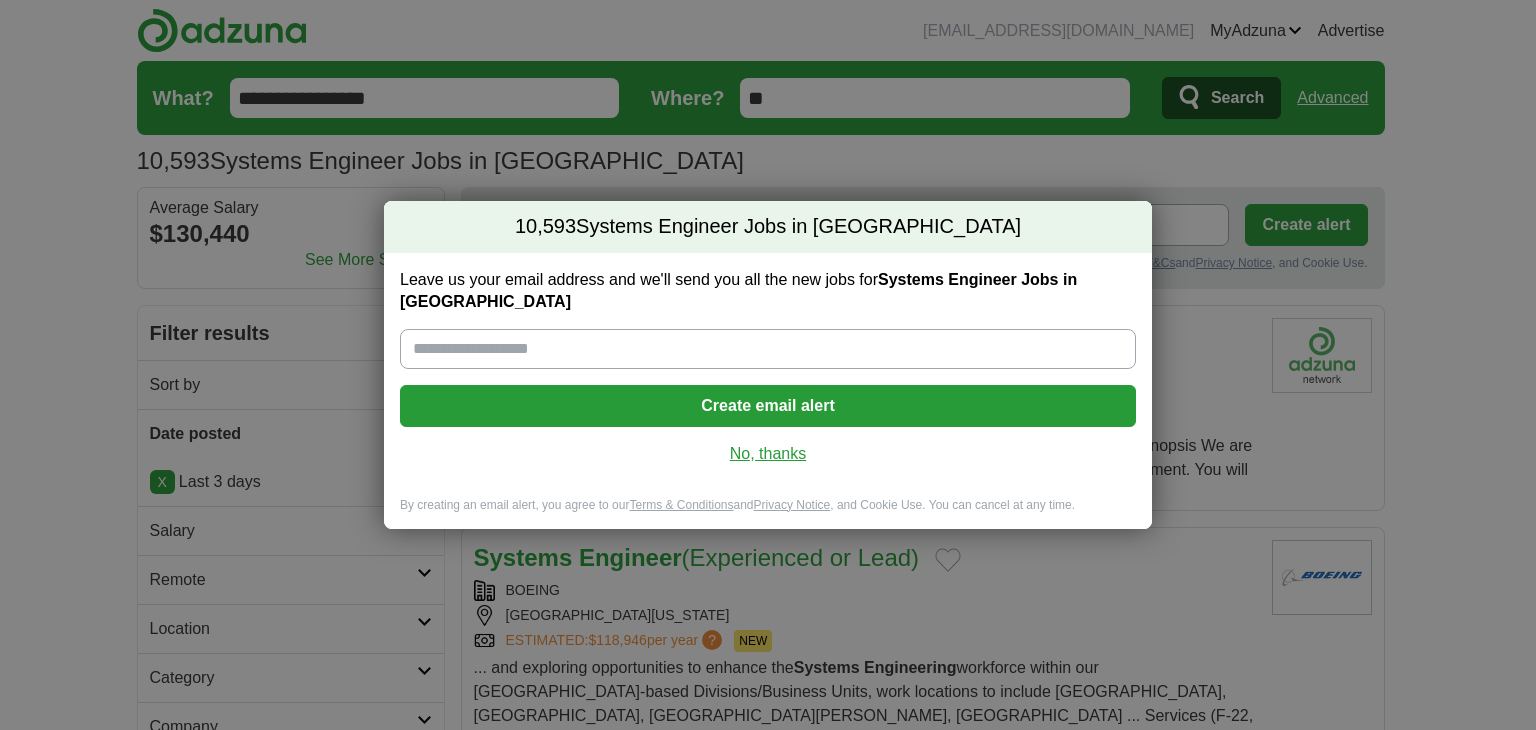 click on "No, thanks" at bounding box center [768, 454] 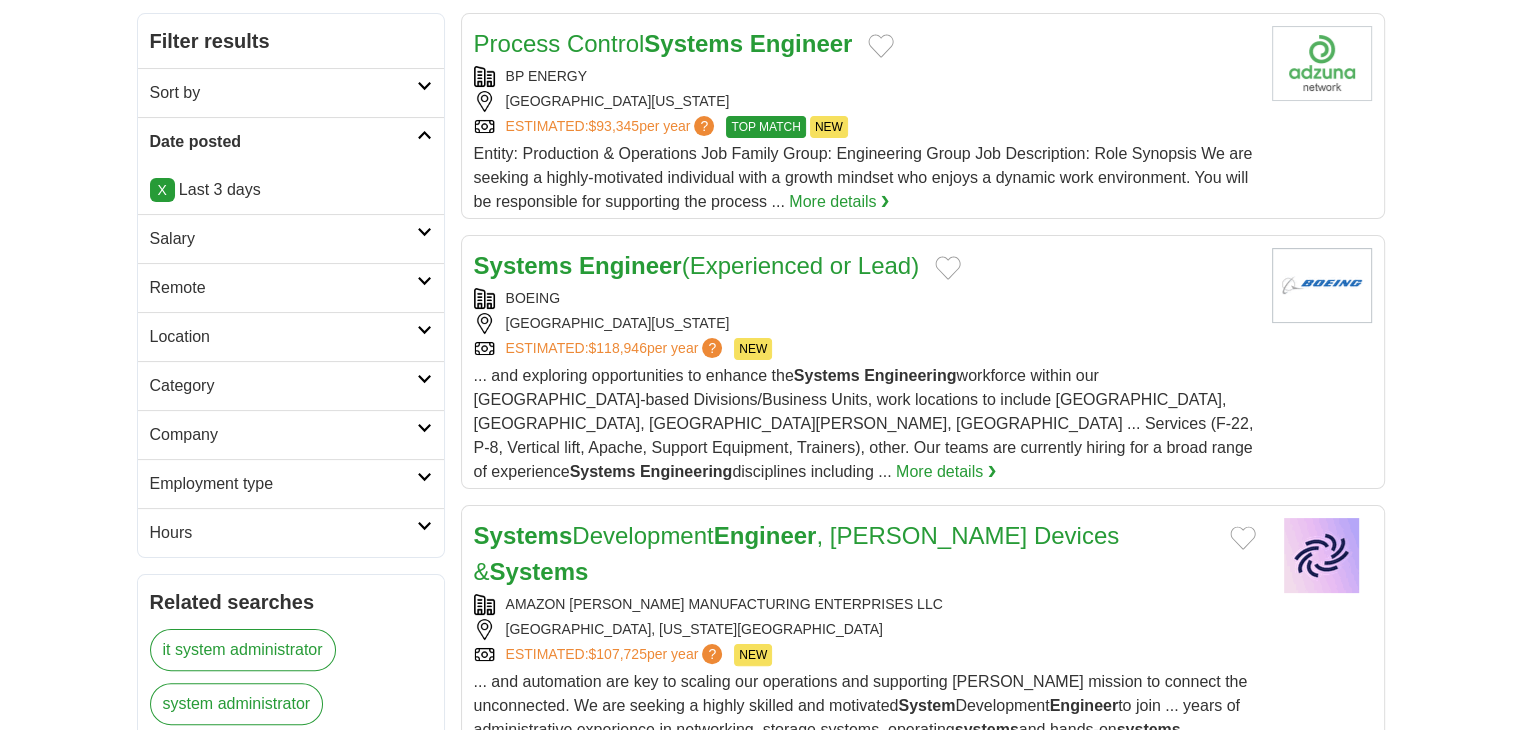 scroll, scrollTop: 300, scrollLeft: 0, axis: vertical 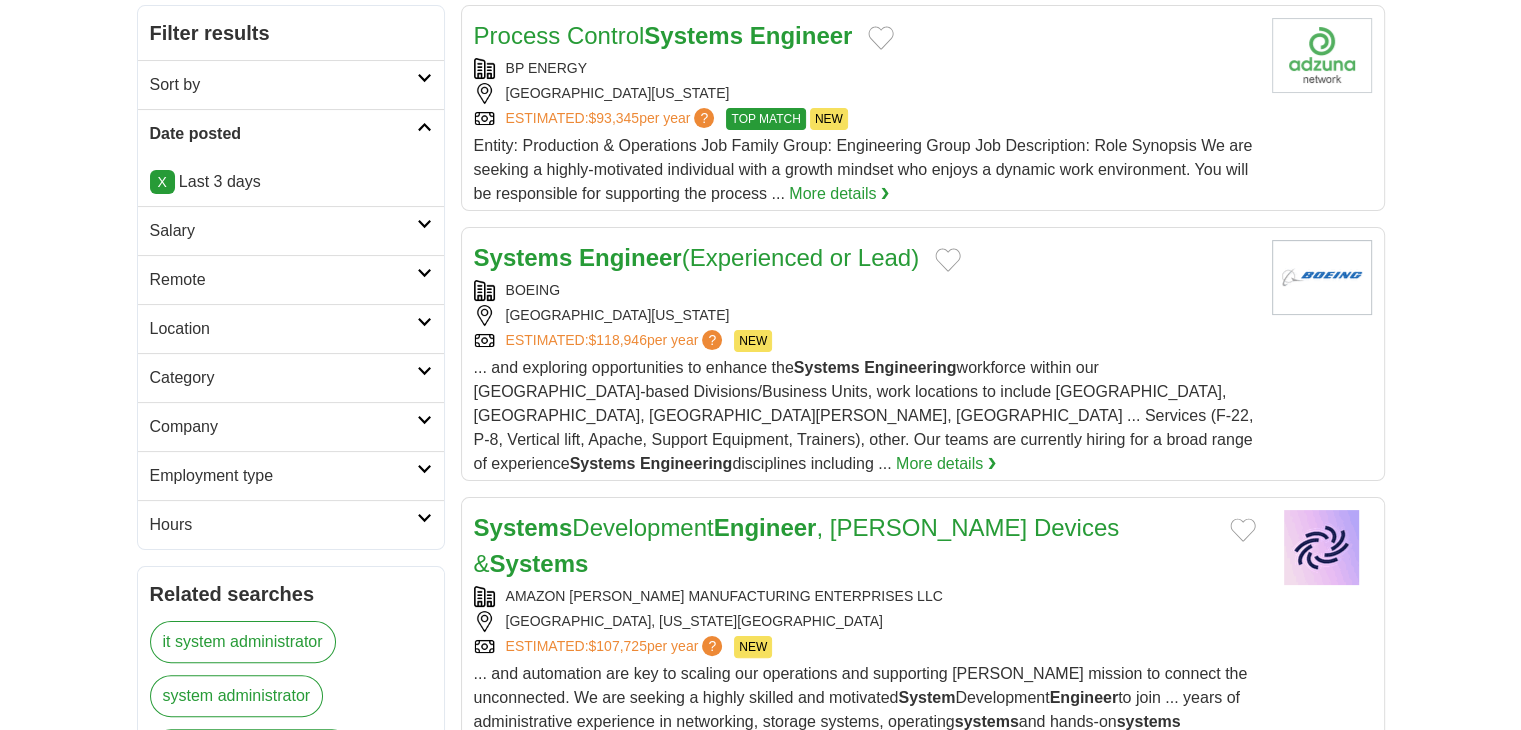 click on "Remote" at bounding box center [283, 280] 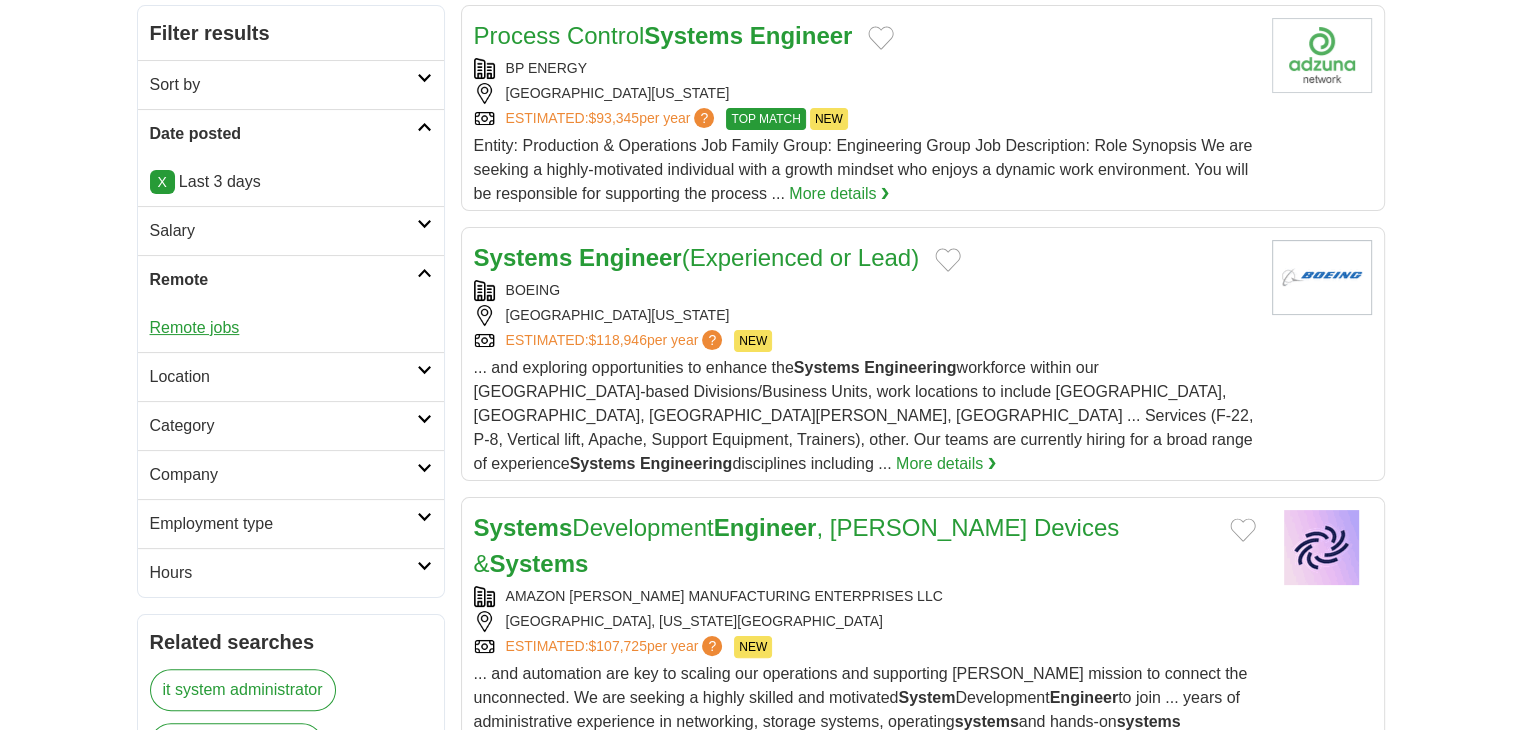 click on "Remote jobs" at bounding box center [195, 327] 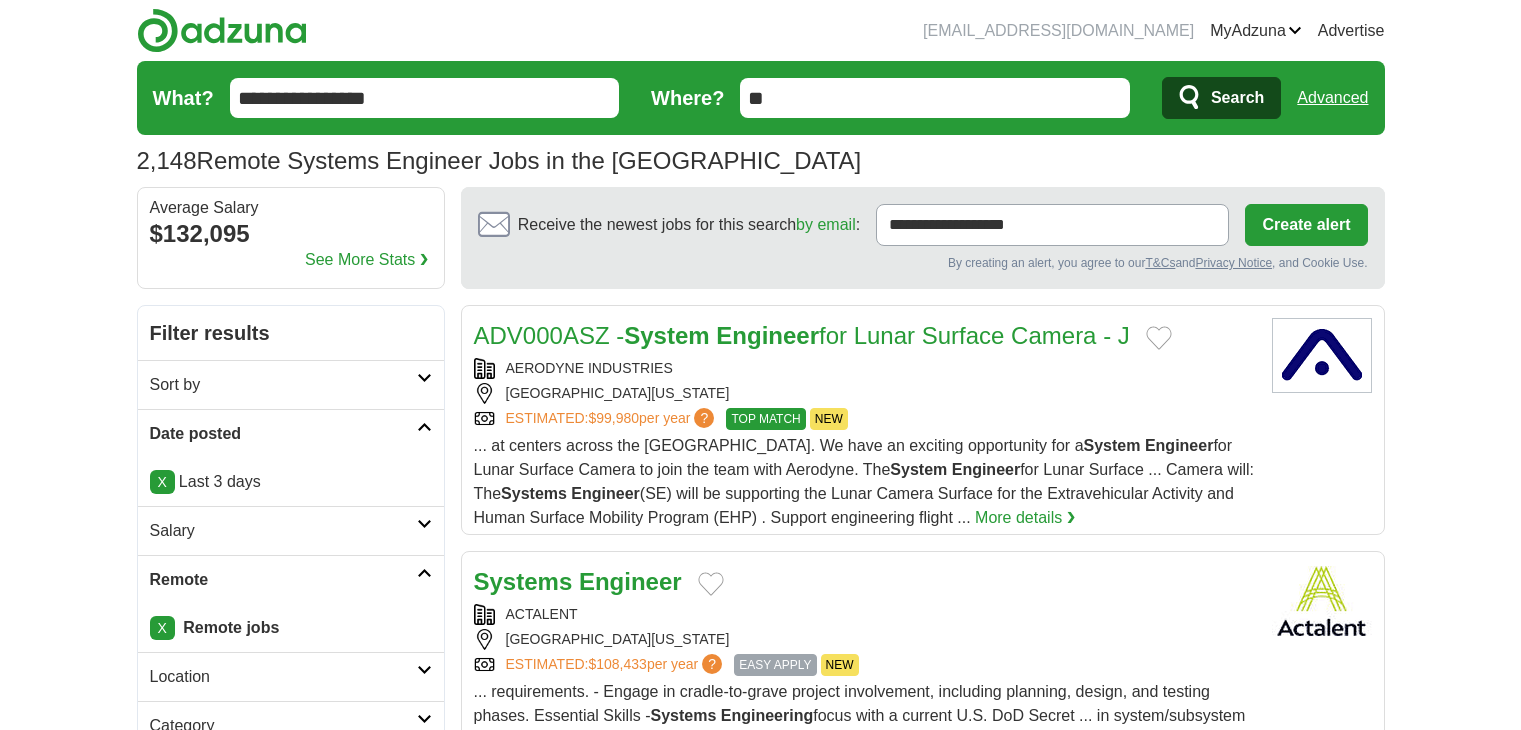 scroll, scrollTop: 0, scrollLeft: 0, axis: both 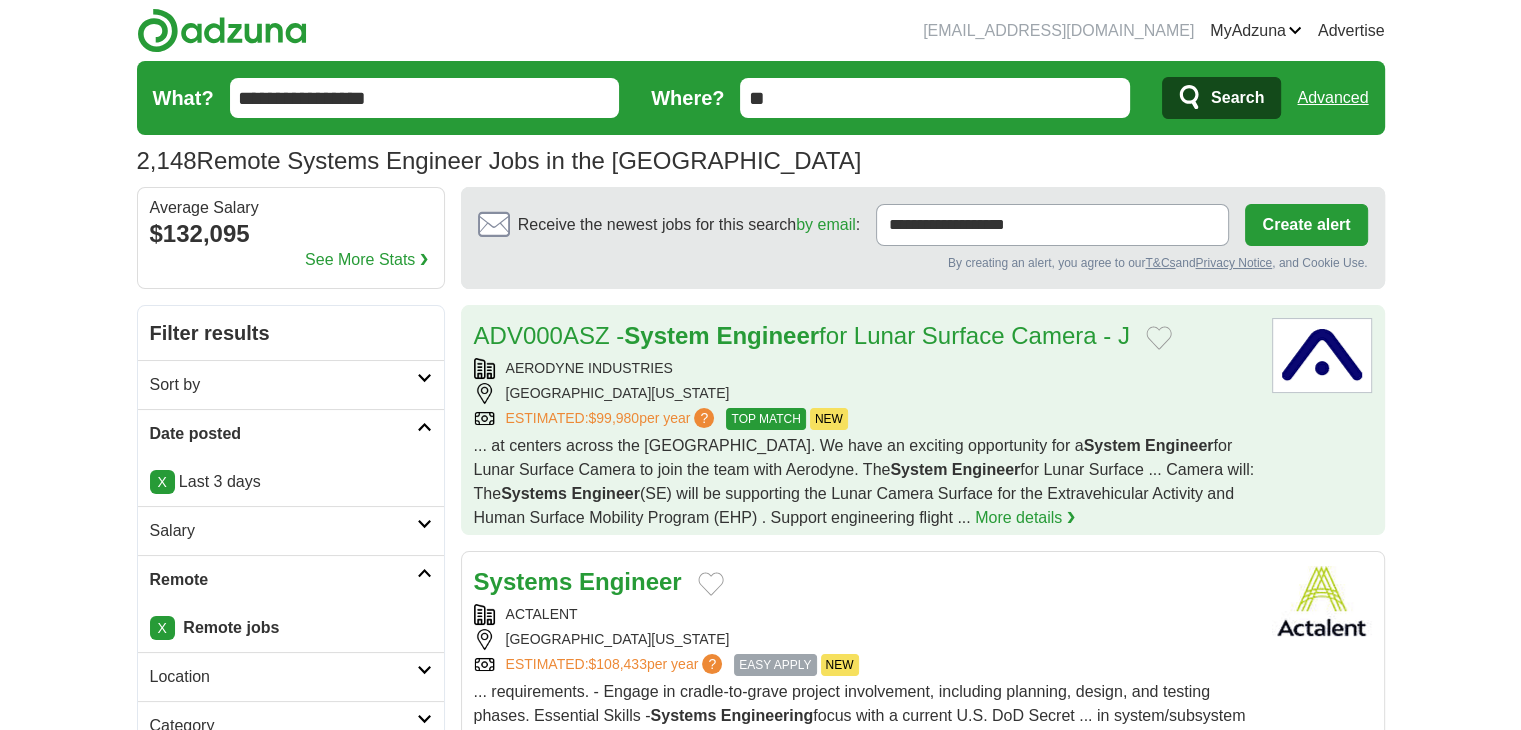 click on "AERODYNE INDUSTRIES" at bounding box center (865, 368) 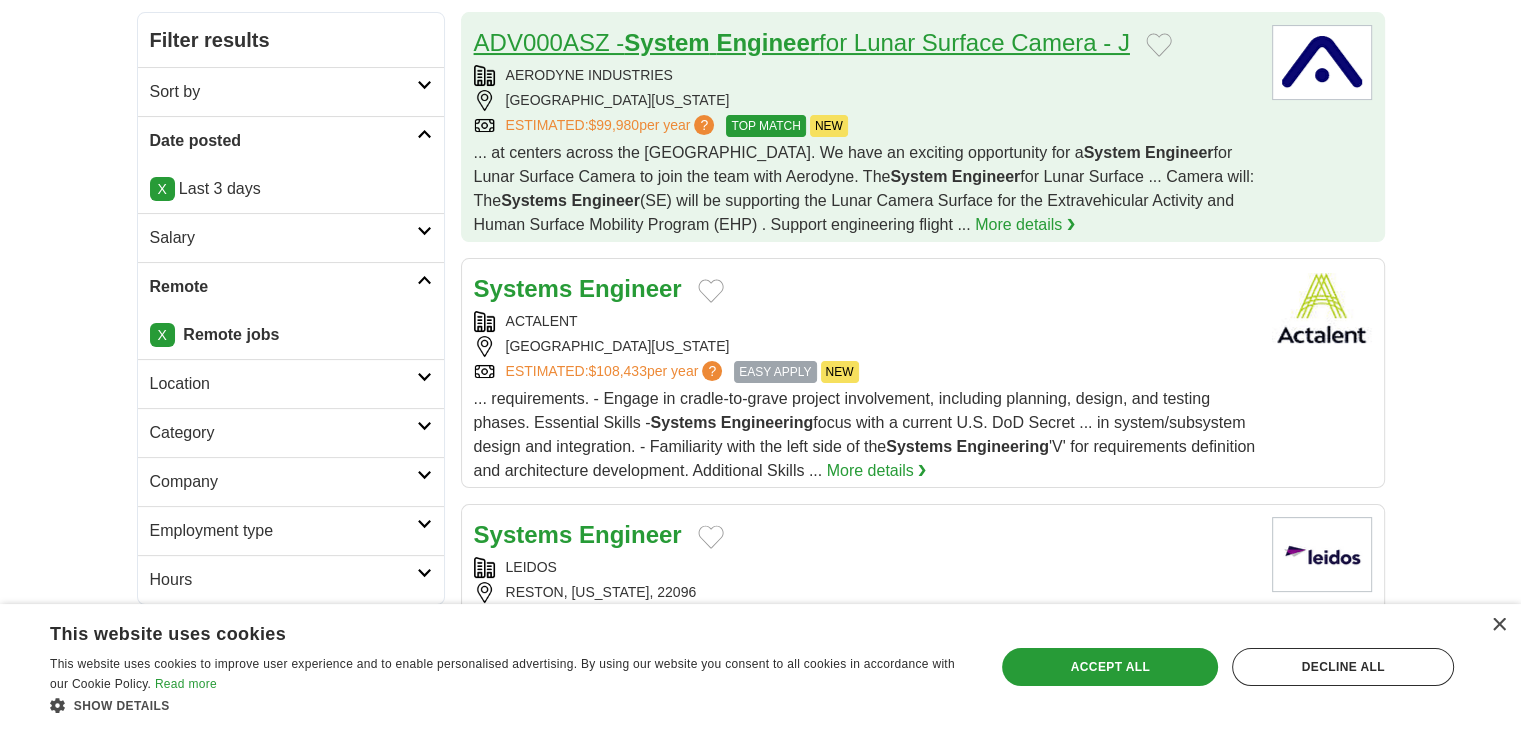 scroll, scrollTop: 300, scrollLeft: 0, axis: vertical 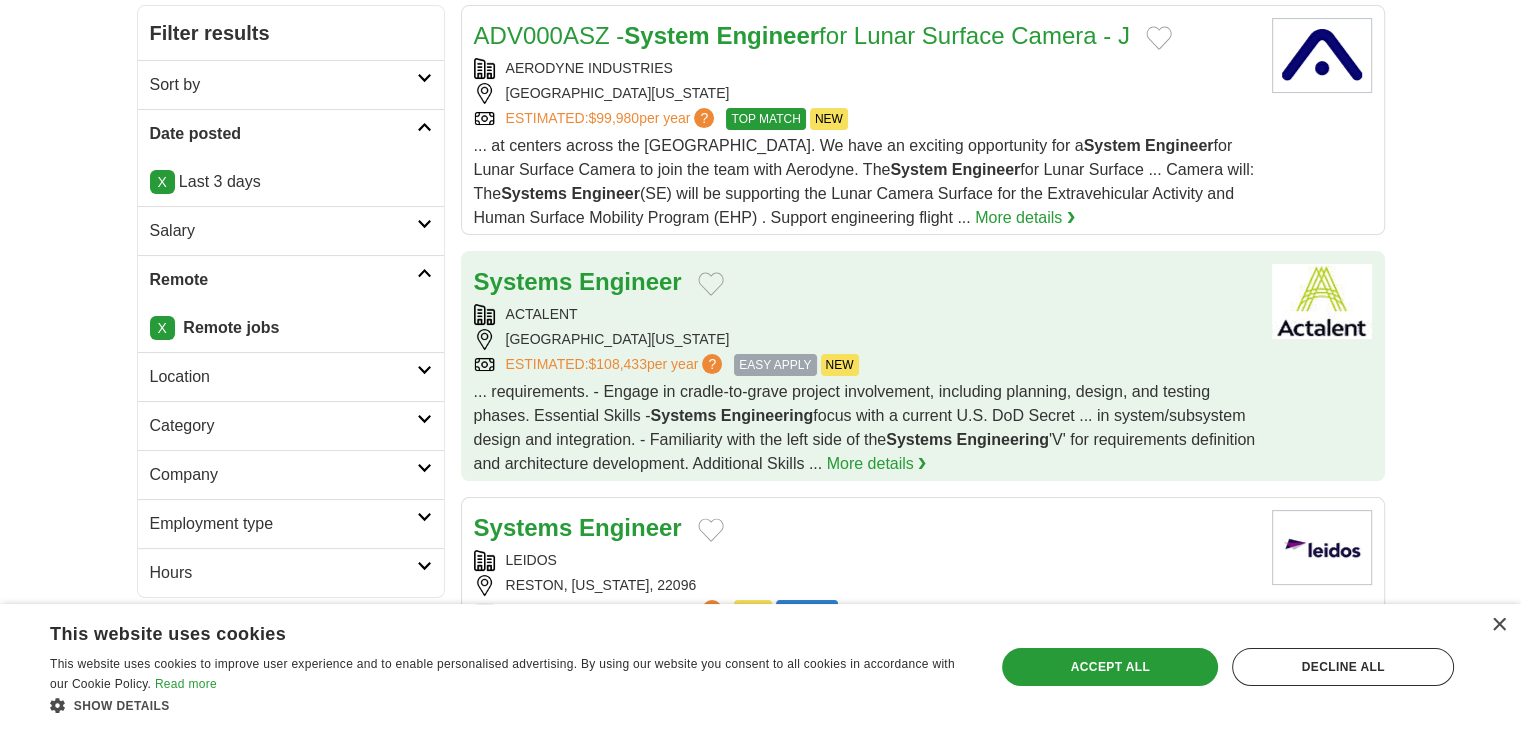click on "Systems   Engineer
ACTALENT
ROUND ROCK, TEXAS, 78683
ESTIMATED:
$108,433
per year
?
EASY APPLY NEW
EASY APPLY NEW
Systems   Engineering Systems   Engineering  'V' for requirements definition and architecture development. Additional Skills ..." at bounding box center (865, 370) 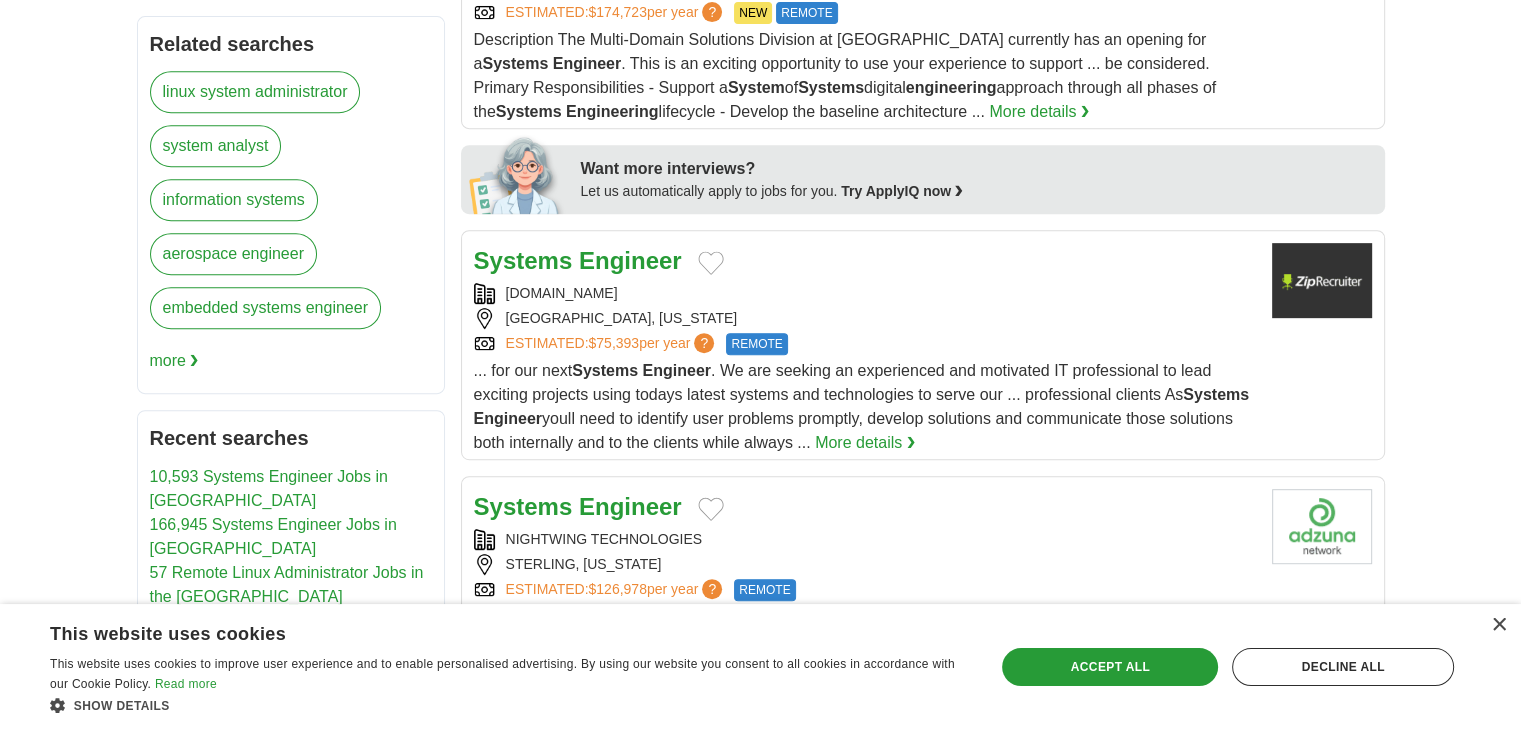 scroll, scrollTop: 900, scrollLeft: 0, axis: vertical 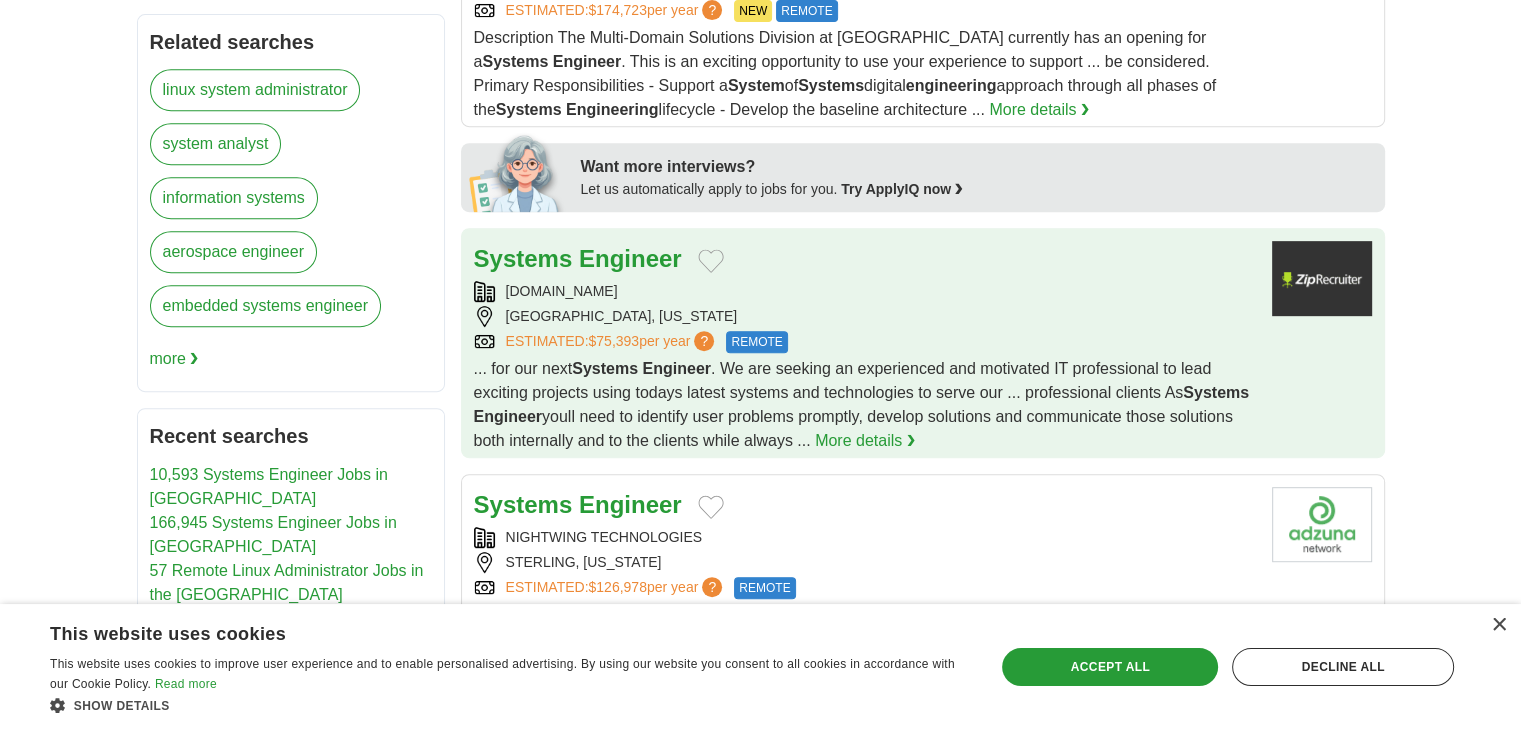 click on "MYIT.COM" at bounding box center (865, 291) 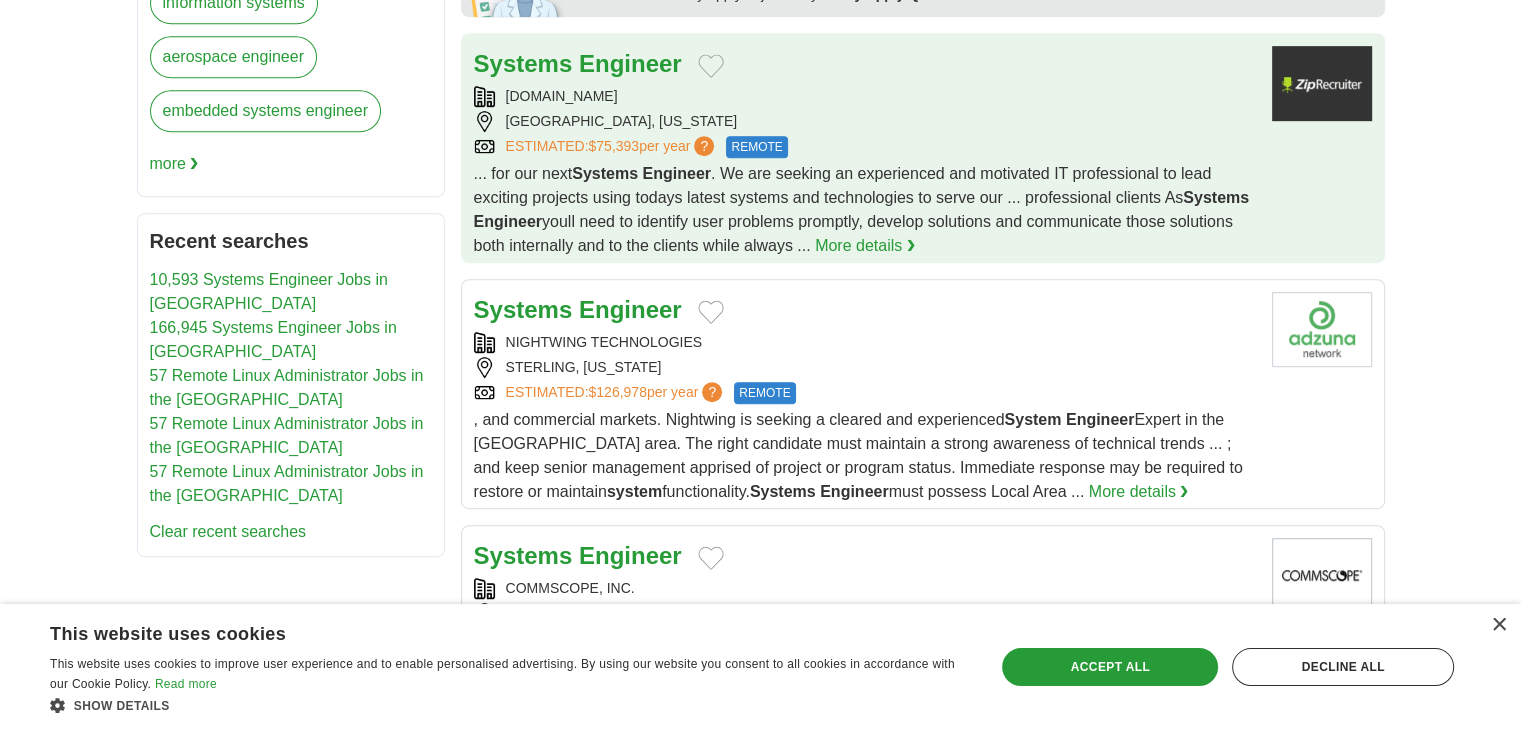 scroll, scrollTop: 1100, scrollLeft: 0, axis: vertical 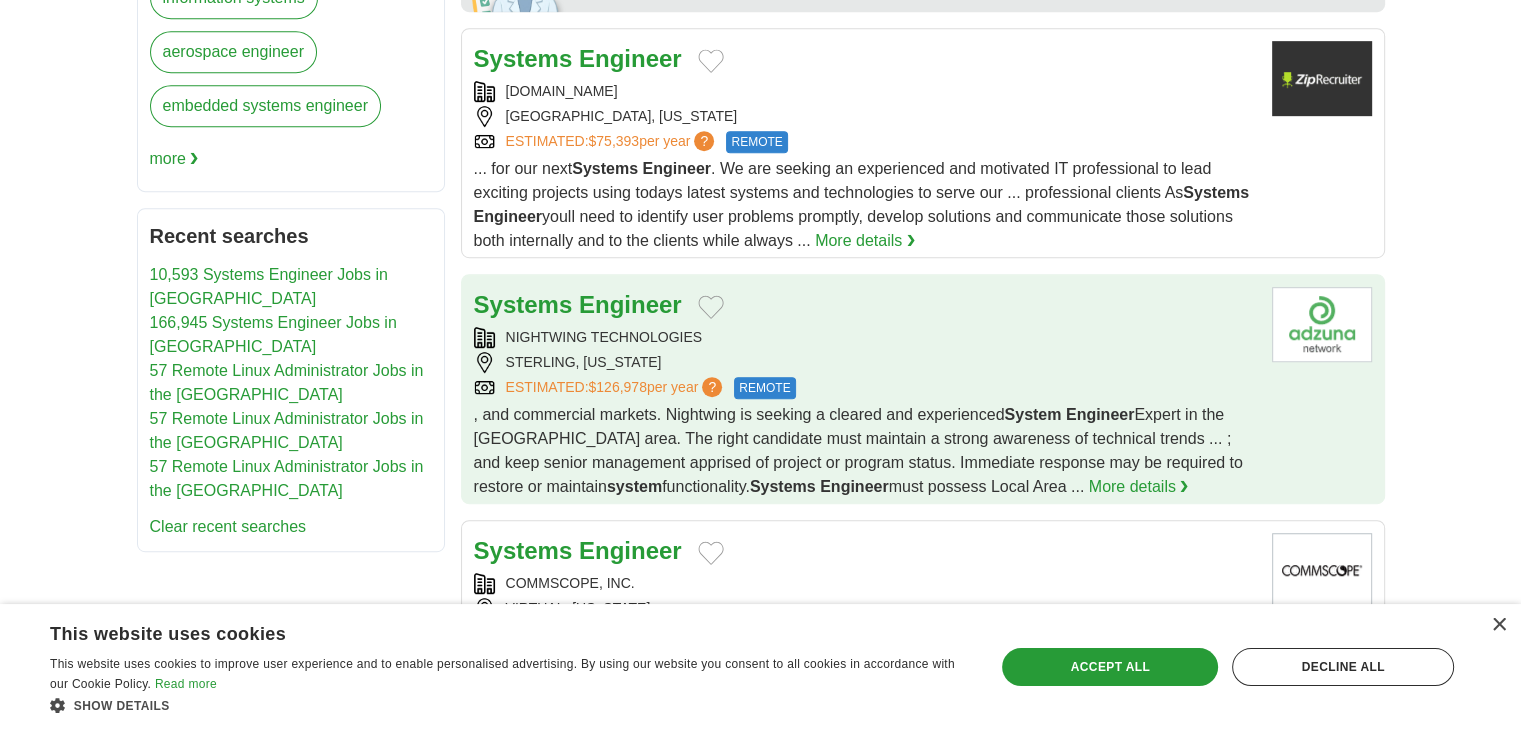 click on "STERLING, VIRGINIA" at bounding box center [865, 362] 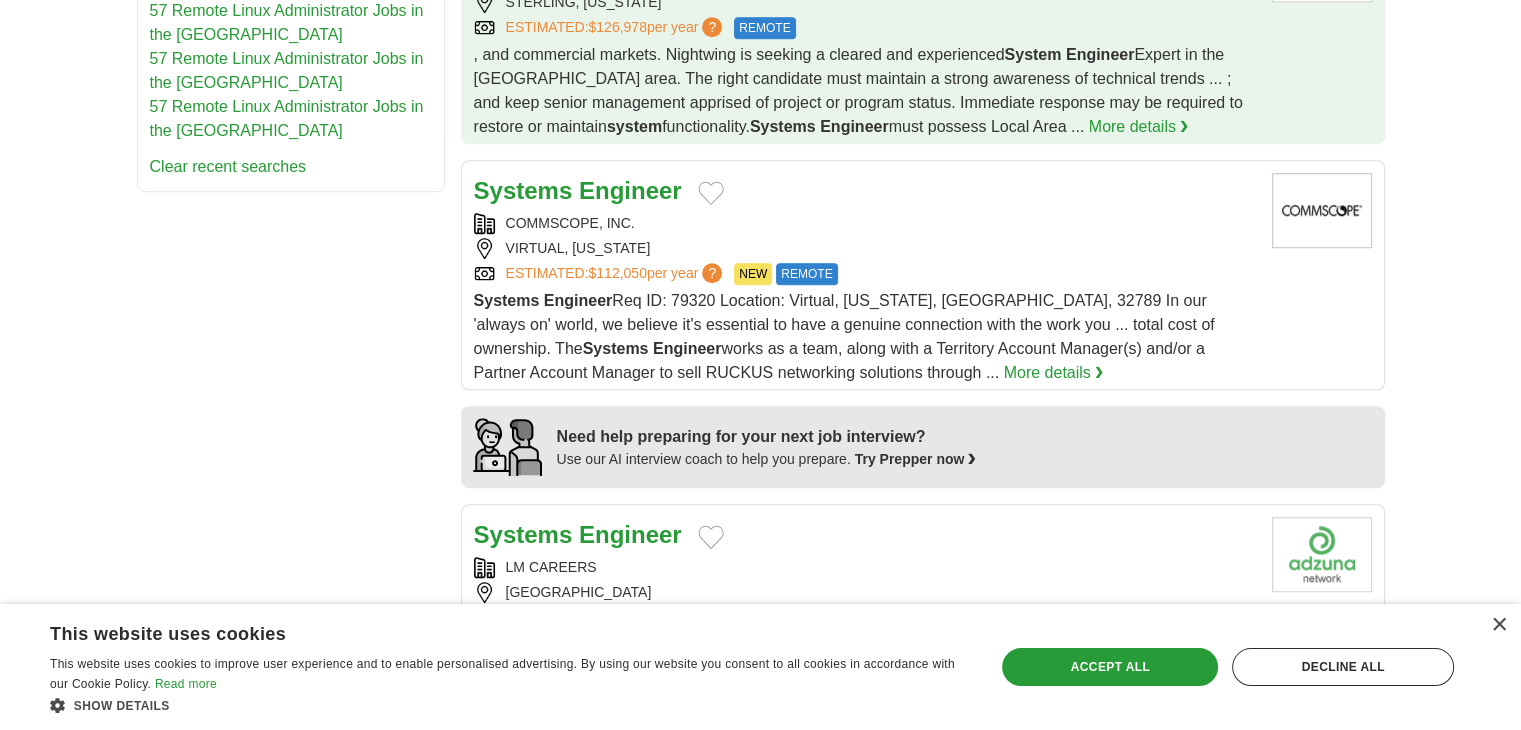 scroll, scrollTop: 1500, scrollLeft: 0, axis: vertical 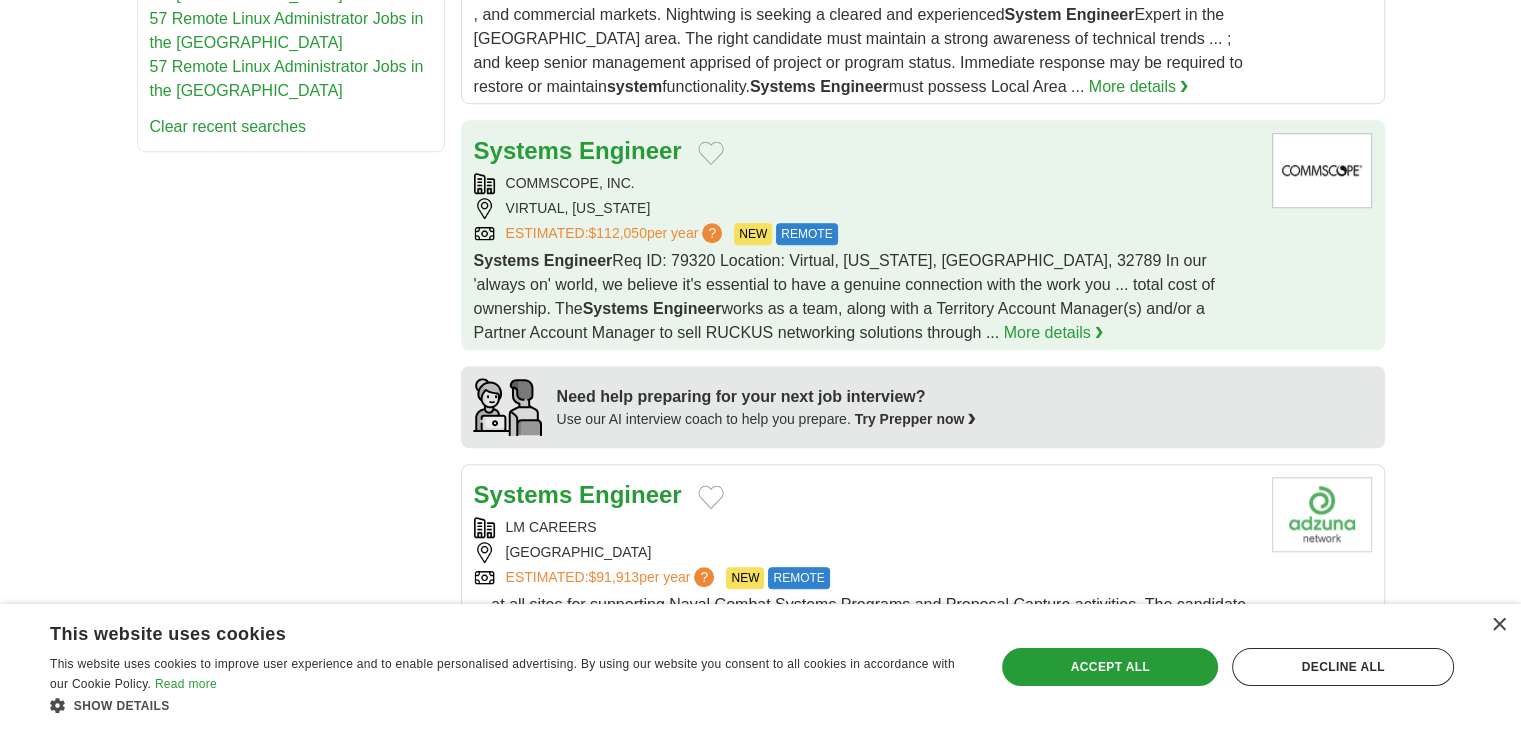 click on "COMMSCOPE, INC." at bounding box center [865, 183] 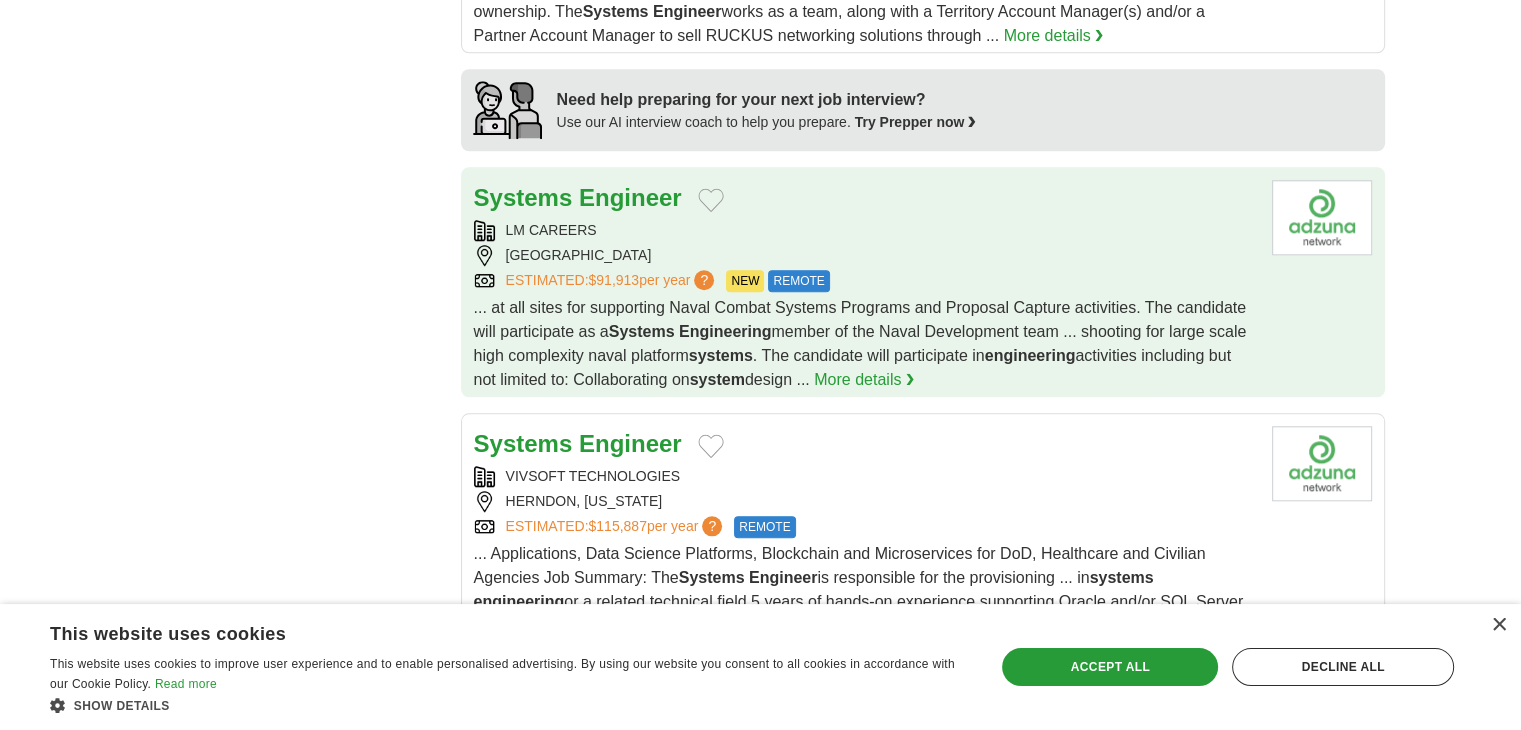 scroll, scrollTop: 1800, scrollLeft: 0, axis: vertical 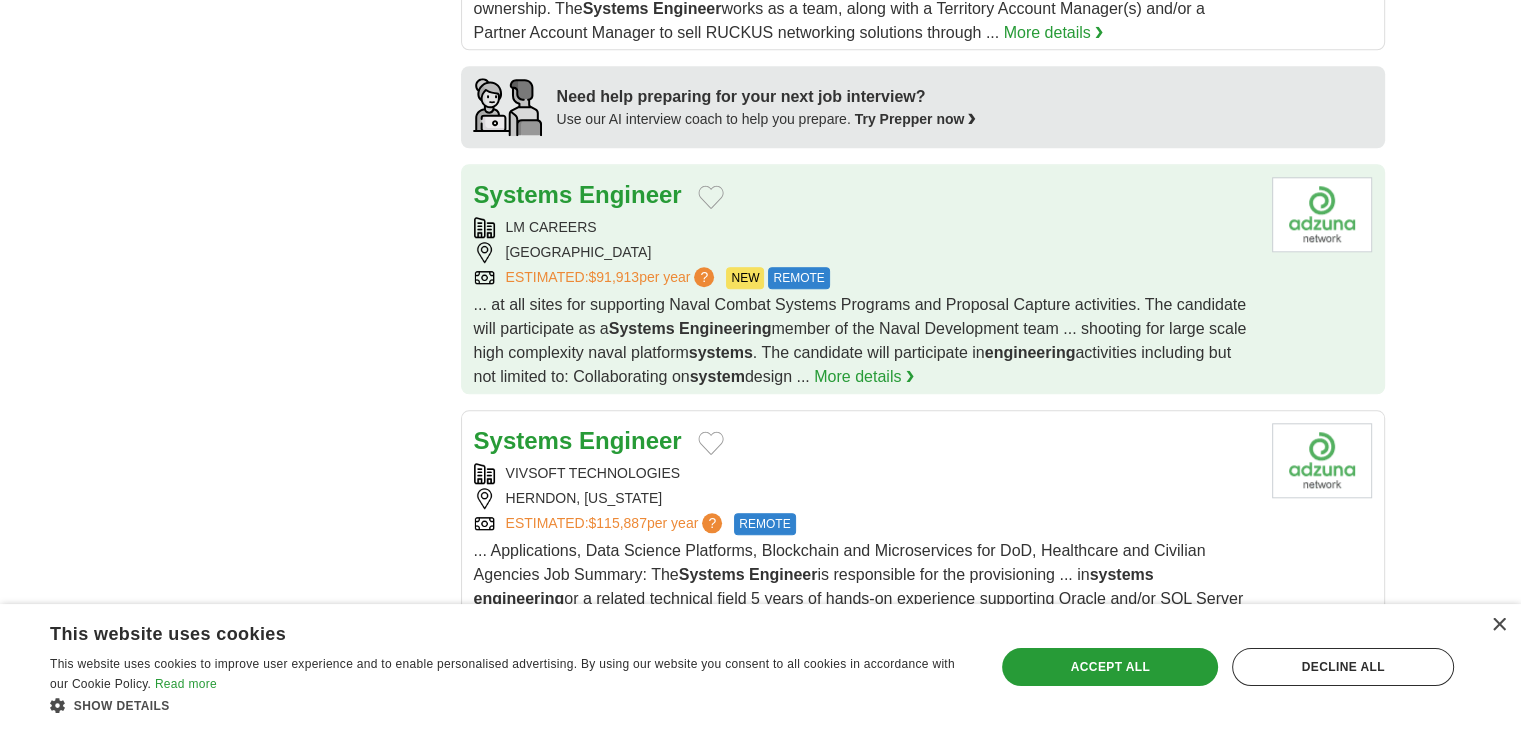 click on "LM CAREERS" at bounding box center [865, 227] 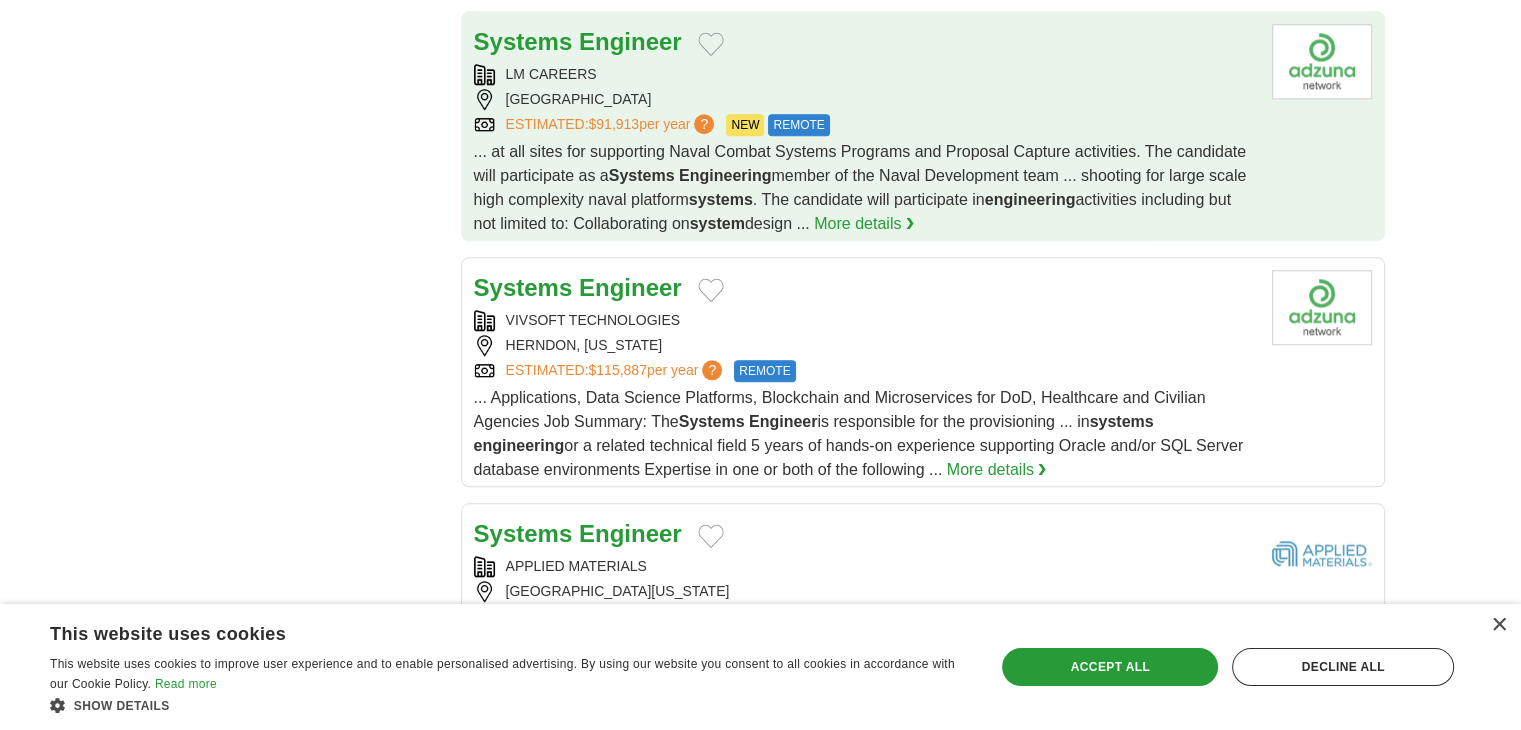 scroll, scrollTop: 2000, scrollLeft: 0, axis: vertical 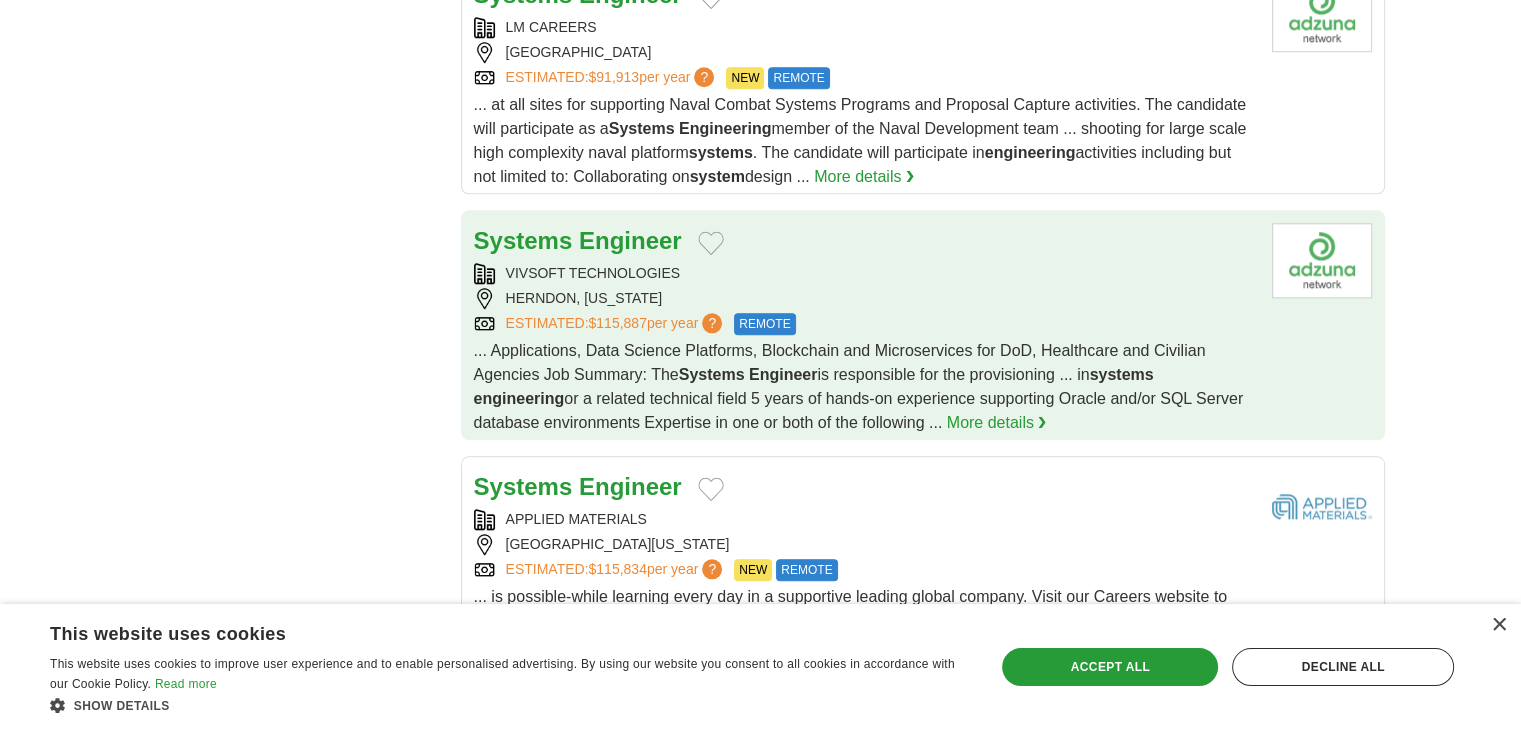 click on "Systems   Engineer" at bounding box center (865, 241) 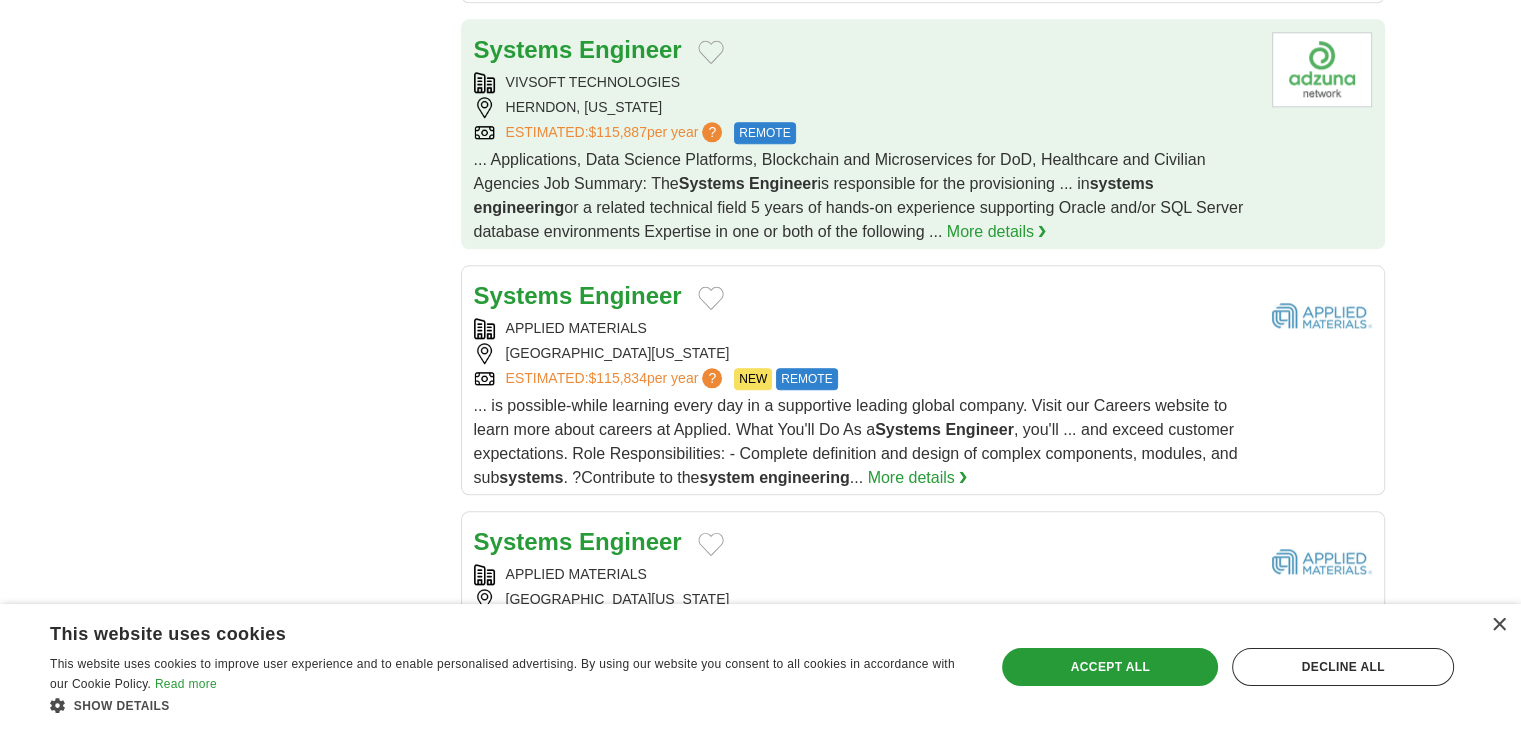 scroll, scrollTop: 2200, scrollLeft: 0, axis: vertical 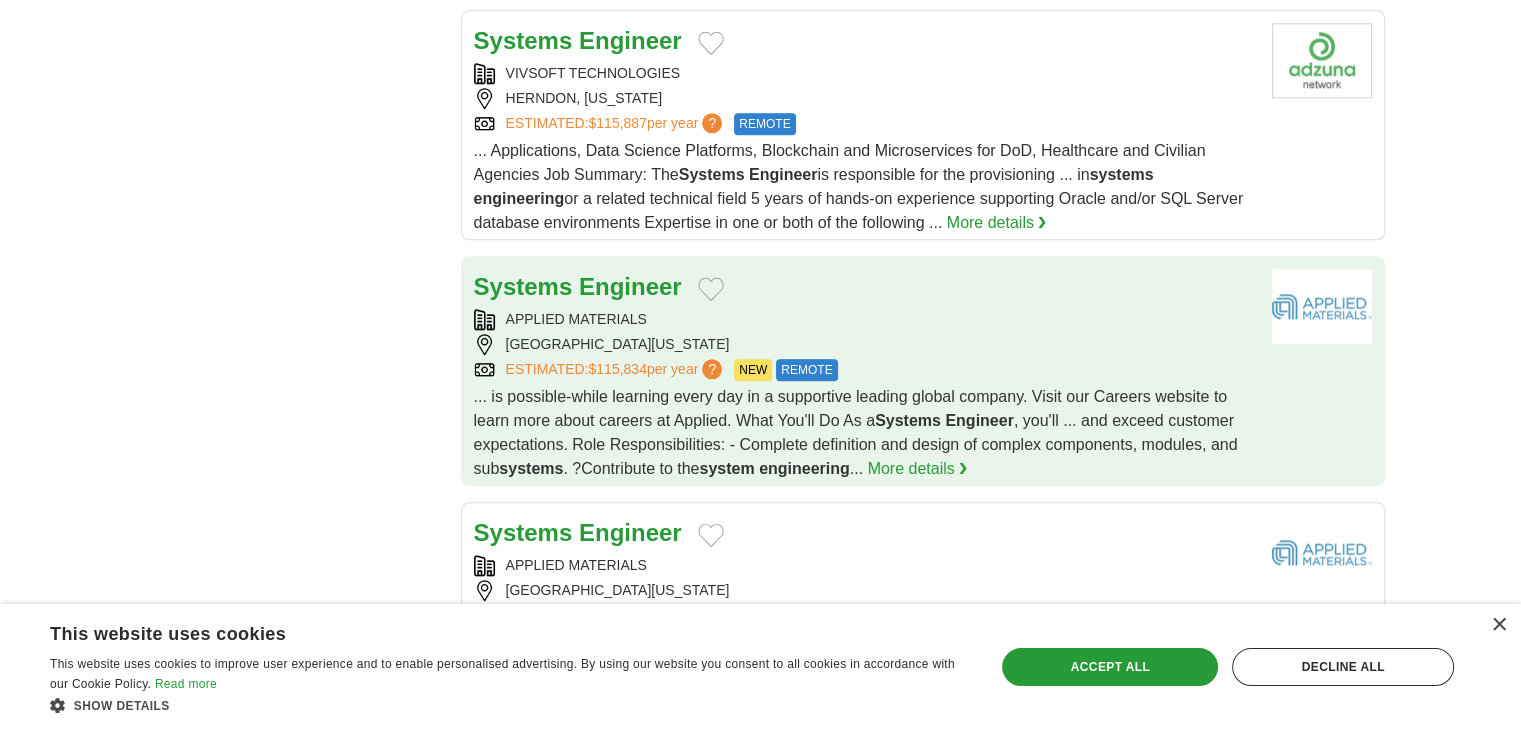 click on "Systems   Engineer
APPLIED MATERIALS
SANTA CLARA, CALIFORNIA, 95054
ESTIMATED:
$115,834
per year
?
NEW REMOTE
NEW REMOTE
Systems   Engineer systems . ?Contribute to the  system   engineering  ..." at bounding box center [865, 375] 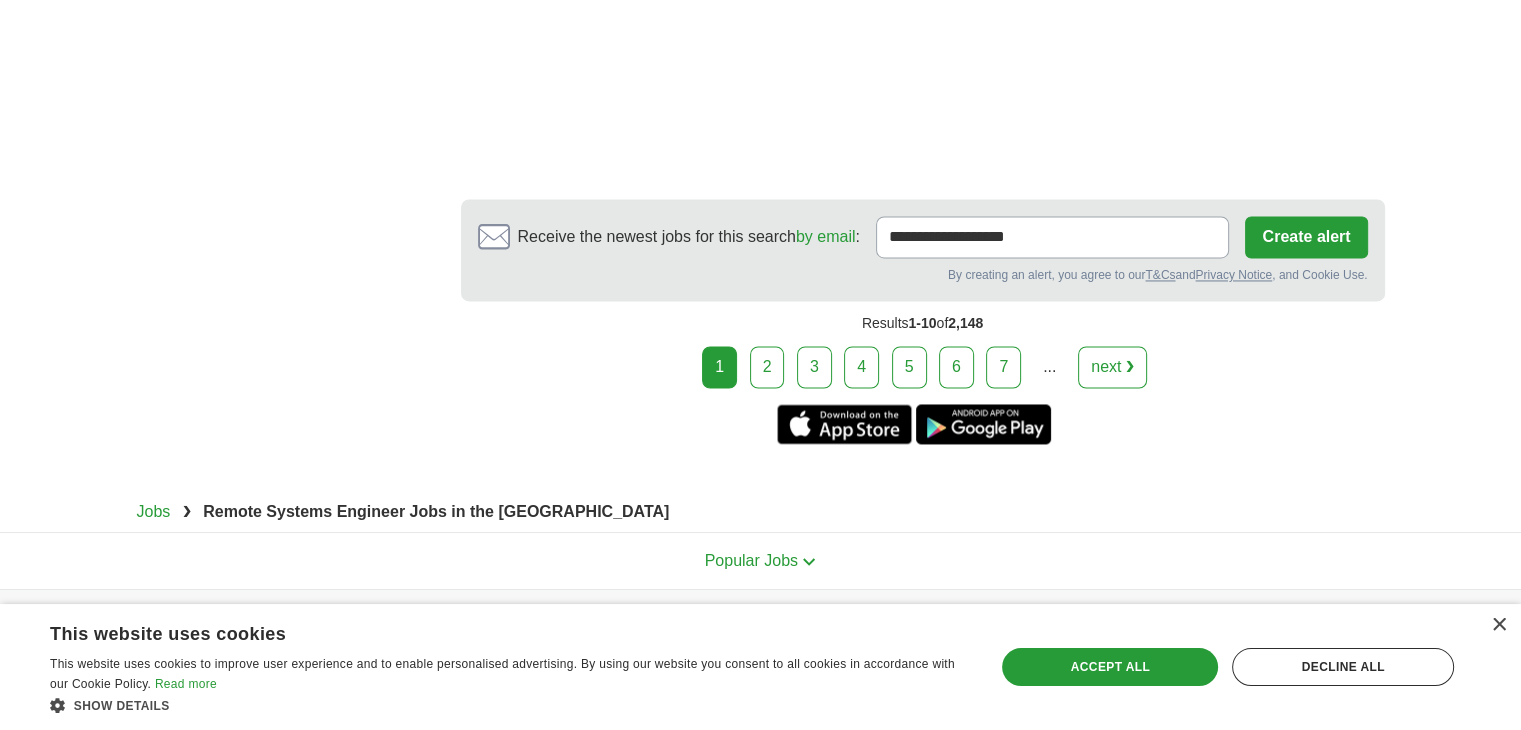 scroll, scrollTop: 3200, scrollLeft: 0, axis: vertical 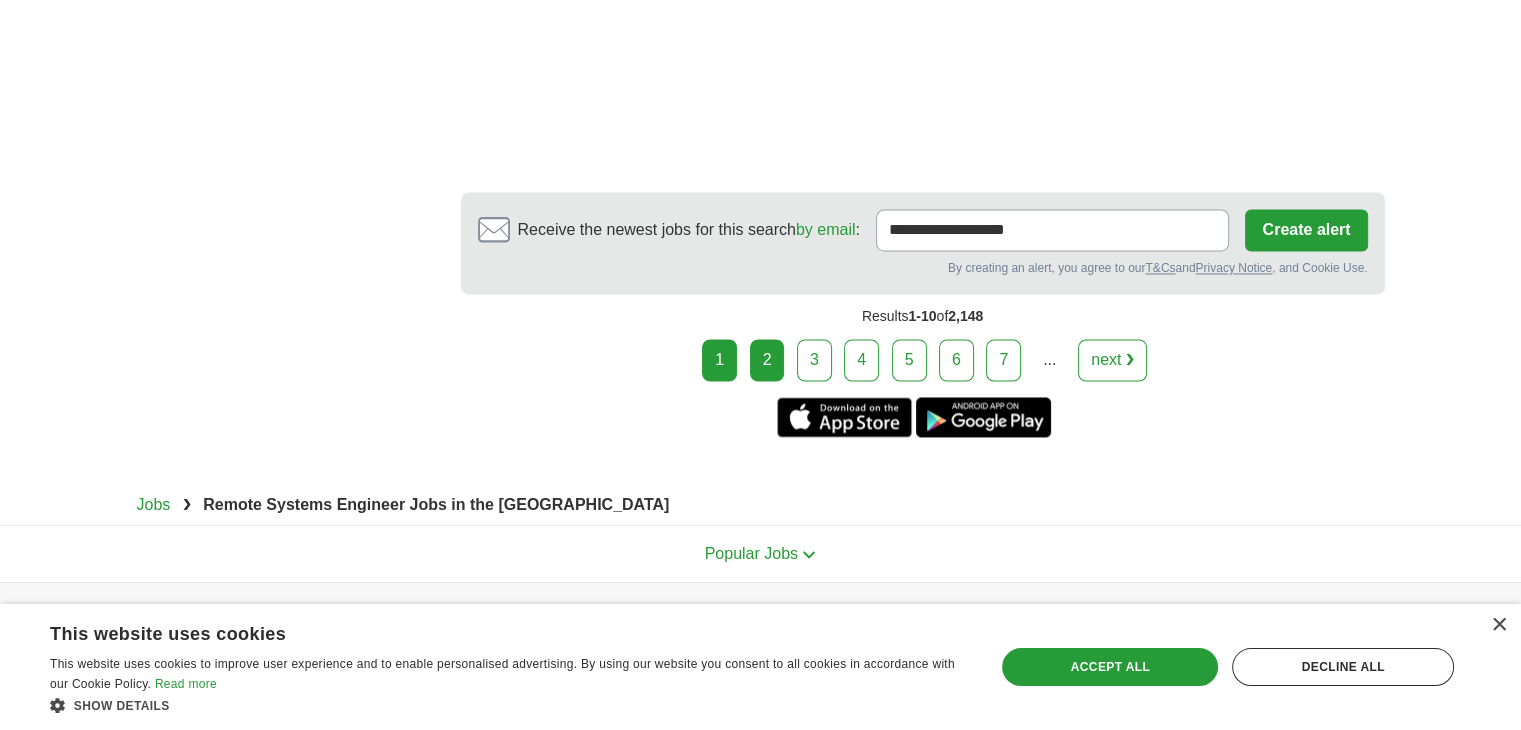 click on "2" at bounding box center [767, 360] 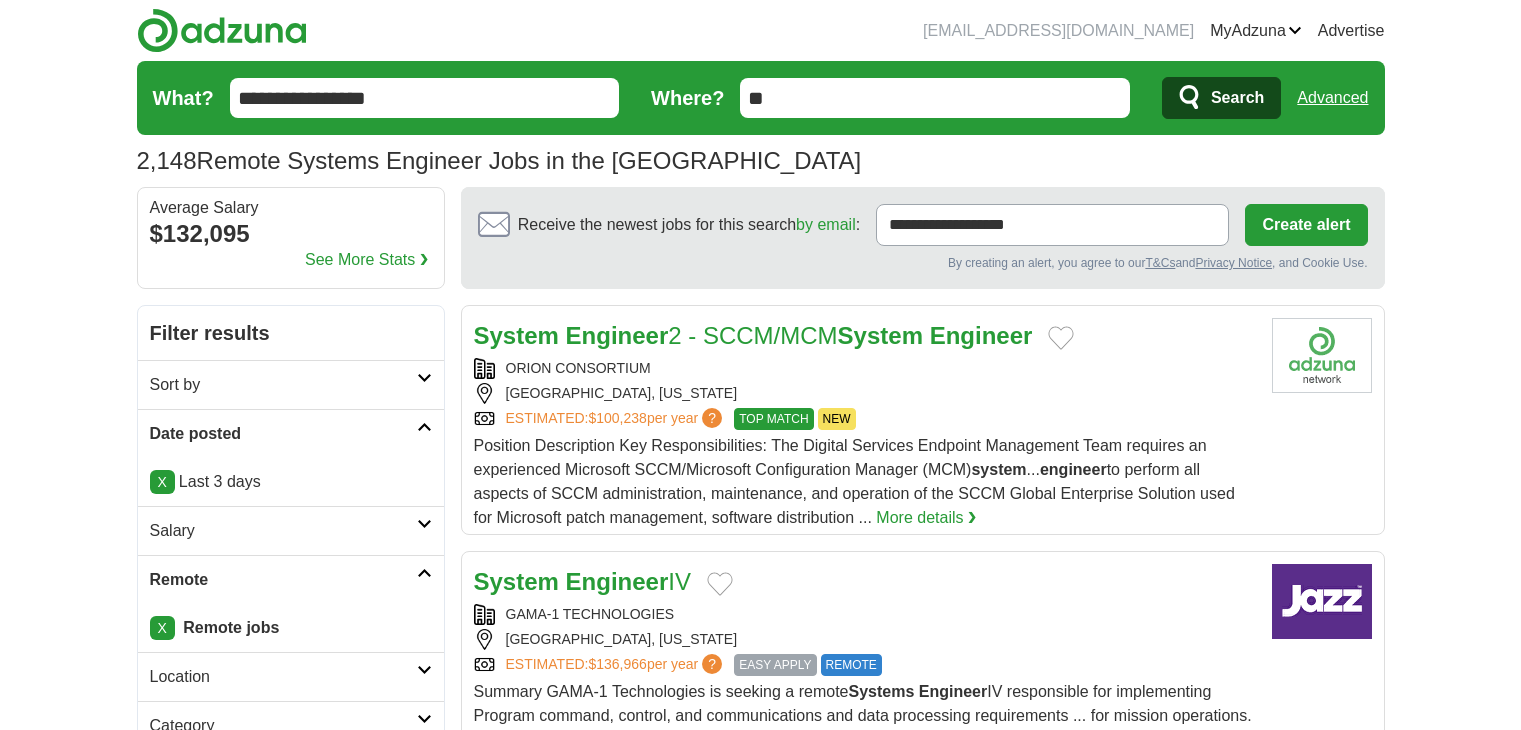 scroll, scrollTop: 0, scrollLeft: 0, axis: both 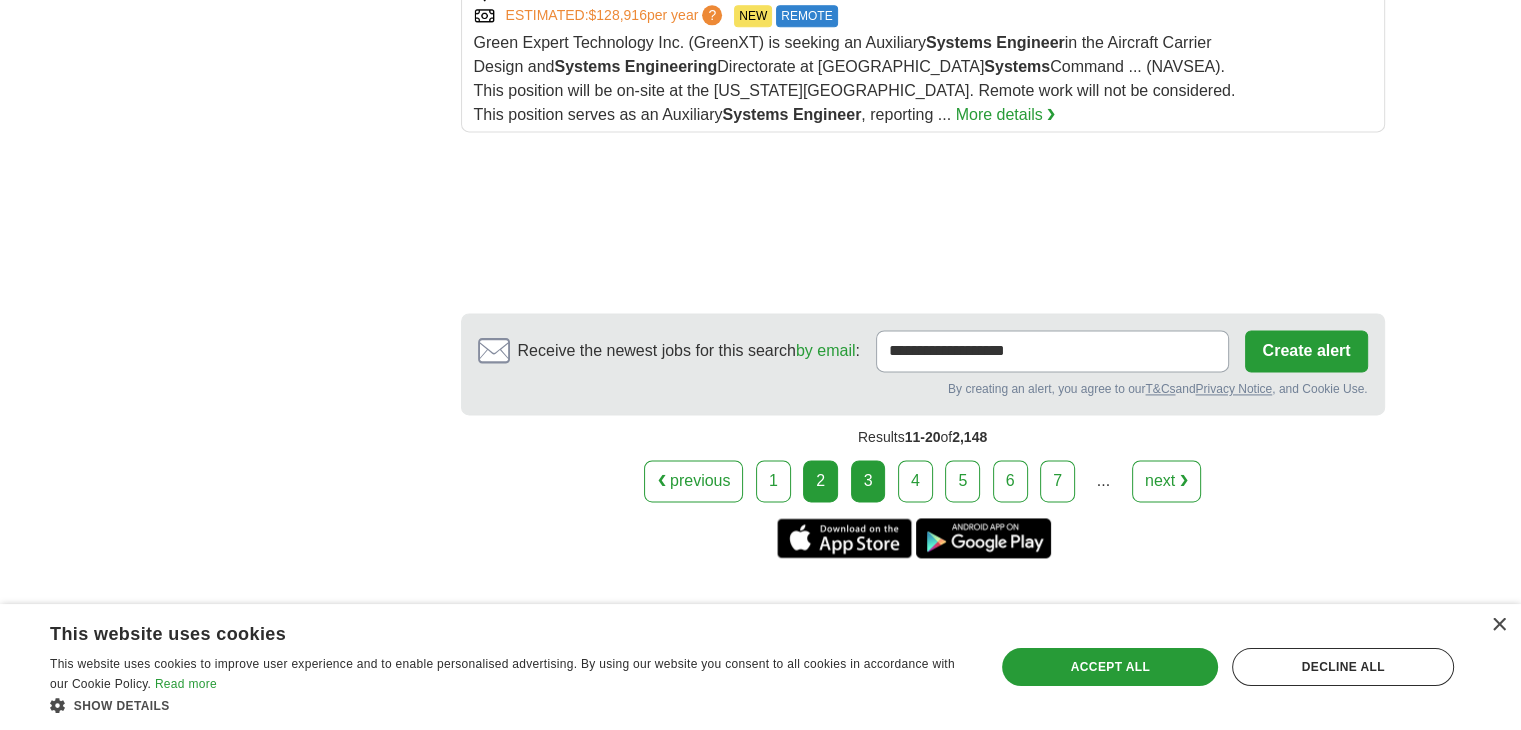 click on "3" at bounding box center (868, 481) 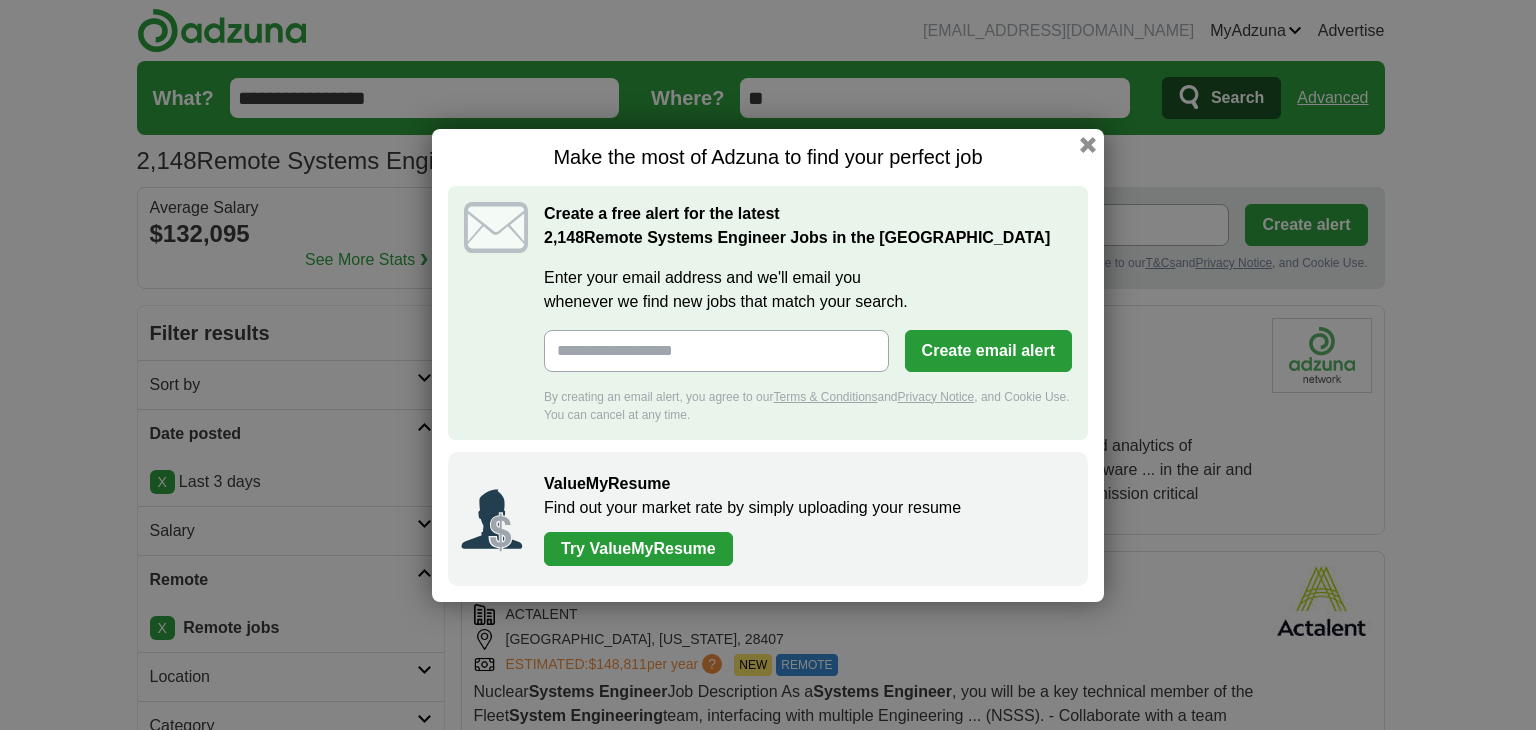 scroll, scrollTop: 0, scrollLeft: 0, axis: both 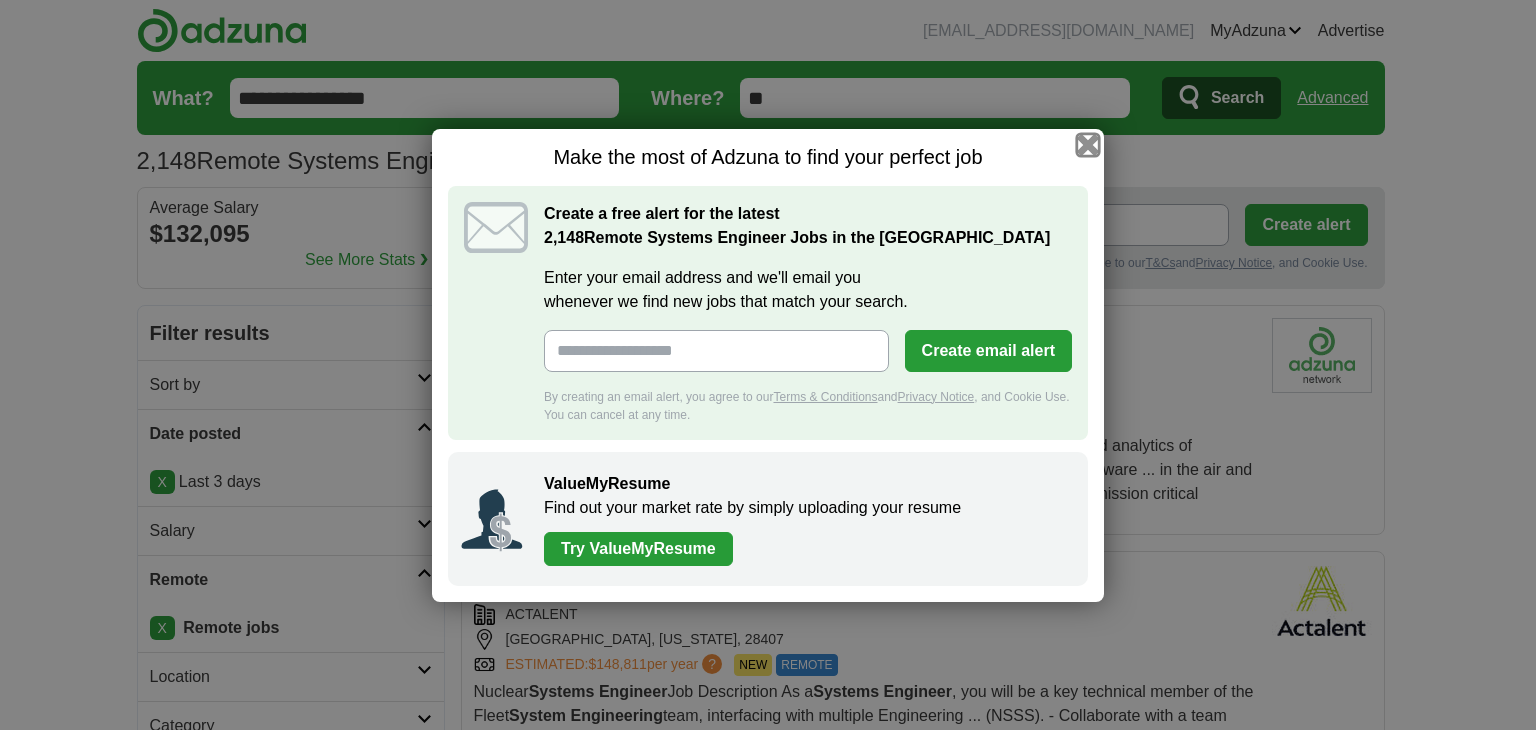 click at bounding box center (1088, 144) 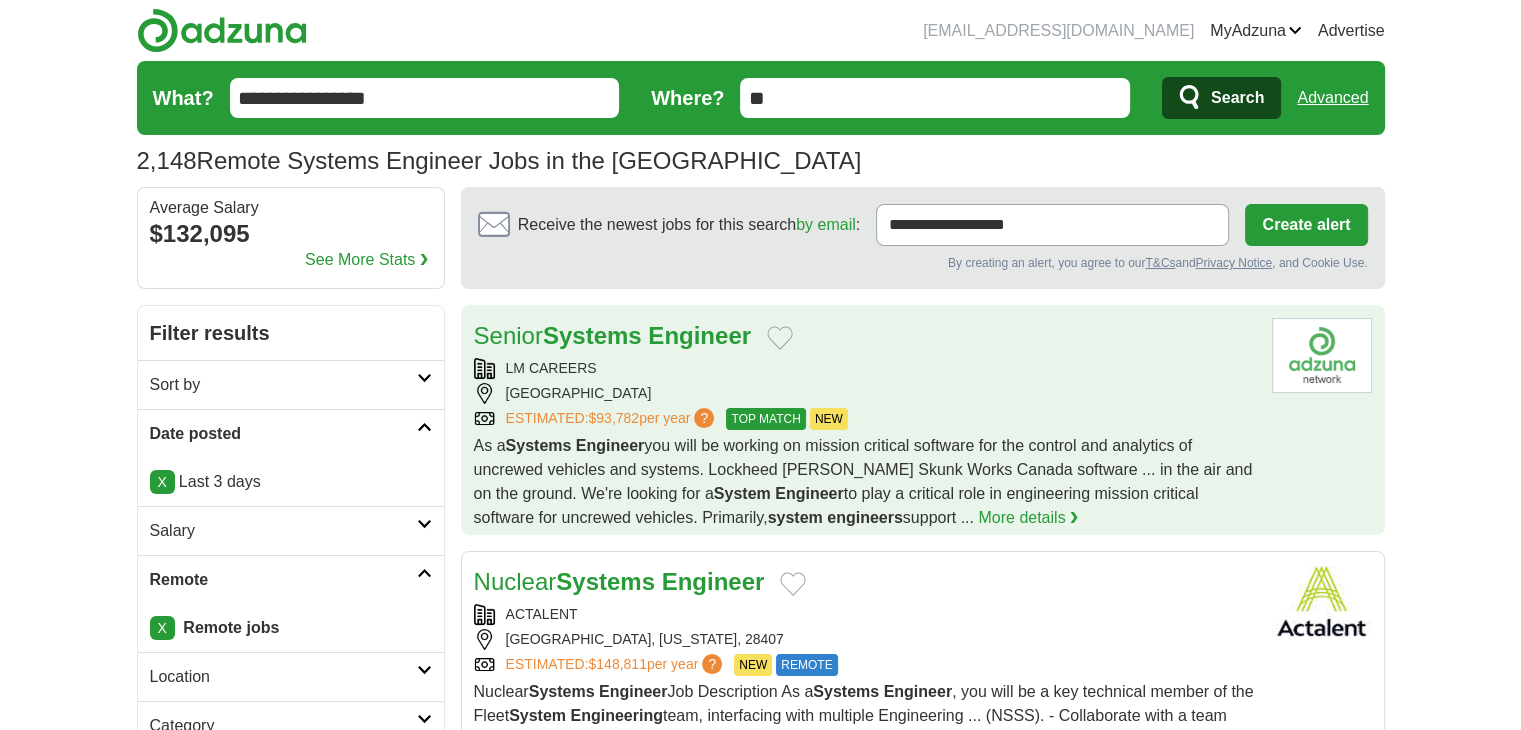 click on "Senior  Systems   Engineer" at bounding box center (865, 336) 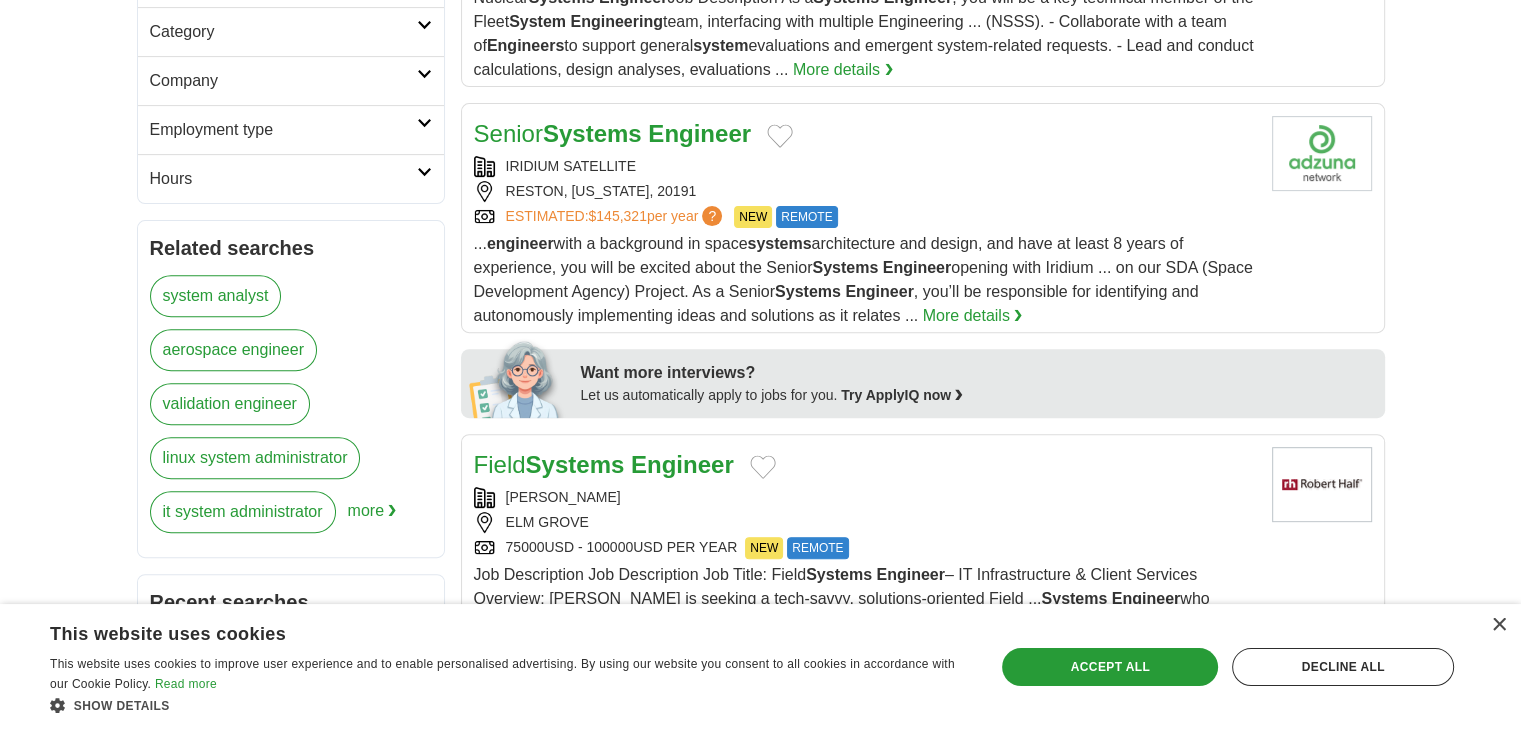 scroll, scrollTop: 700, scrollLeft: 0, axis: vertical 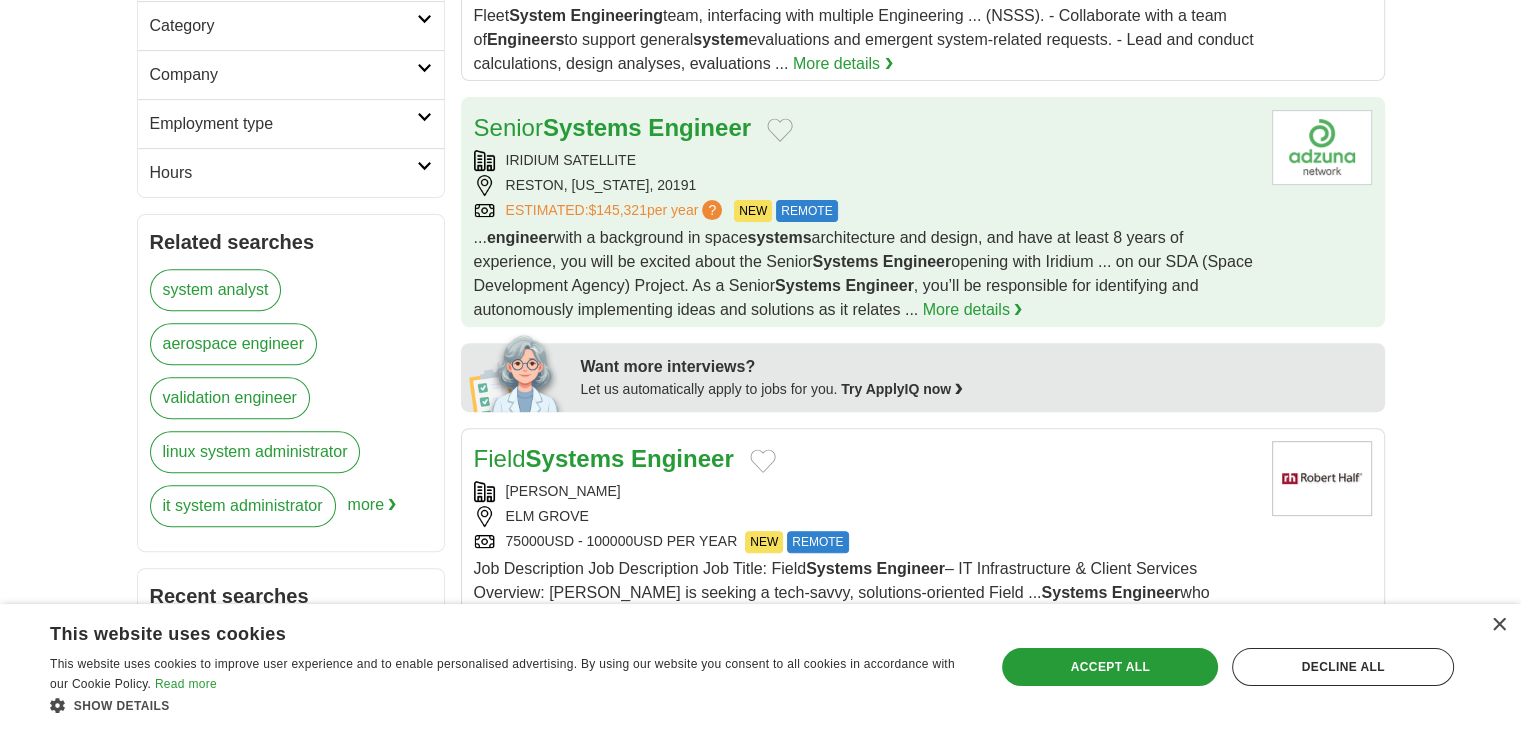 click on "ESTIMATED:
$145,321
per year
?
NEW REMOTE" at bounding box center [865, 211] 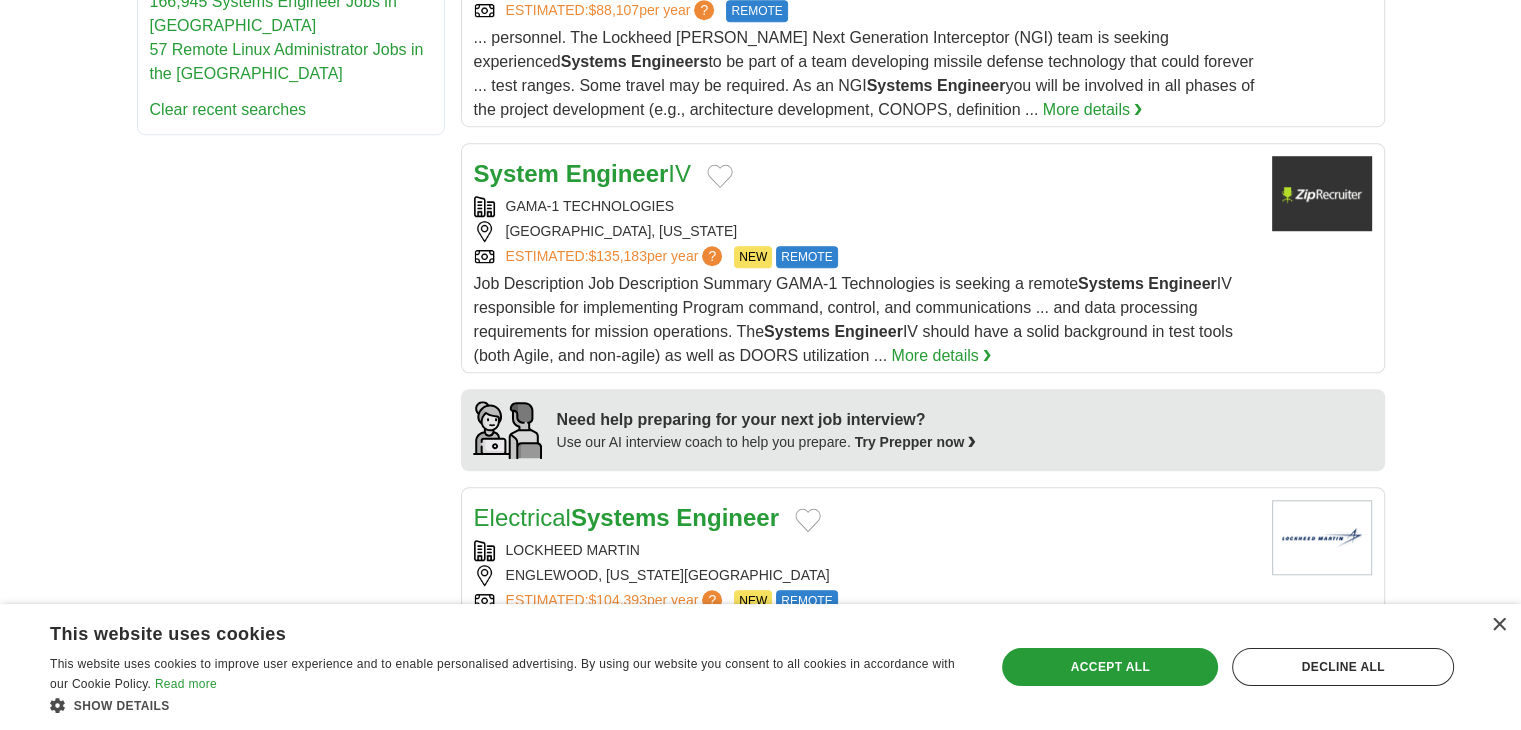 scroll, scrollTop: 1500, scrollLeft: 0, axis: vertical 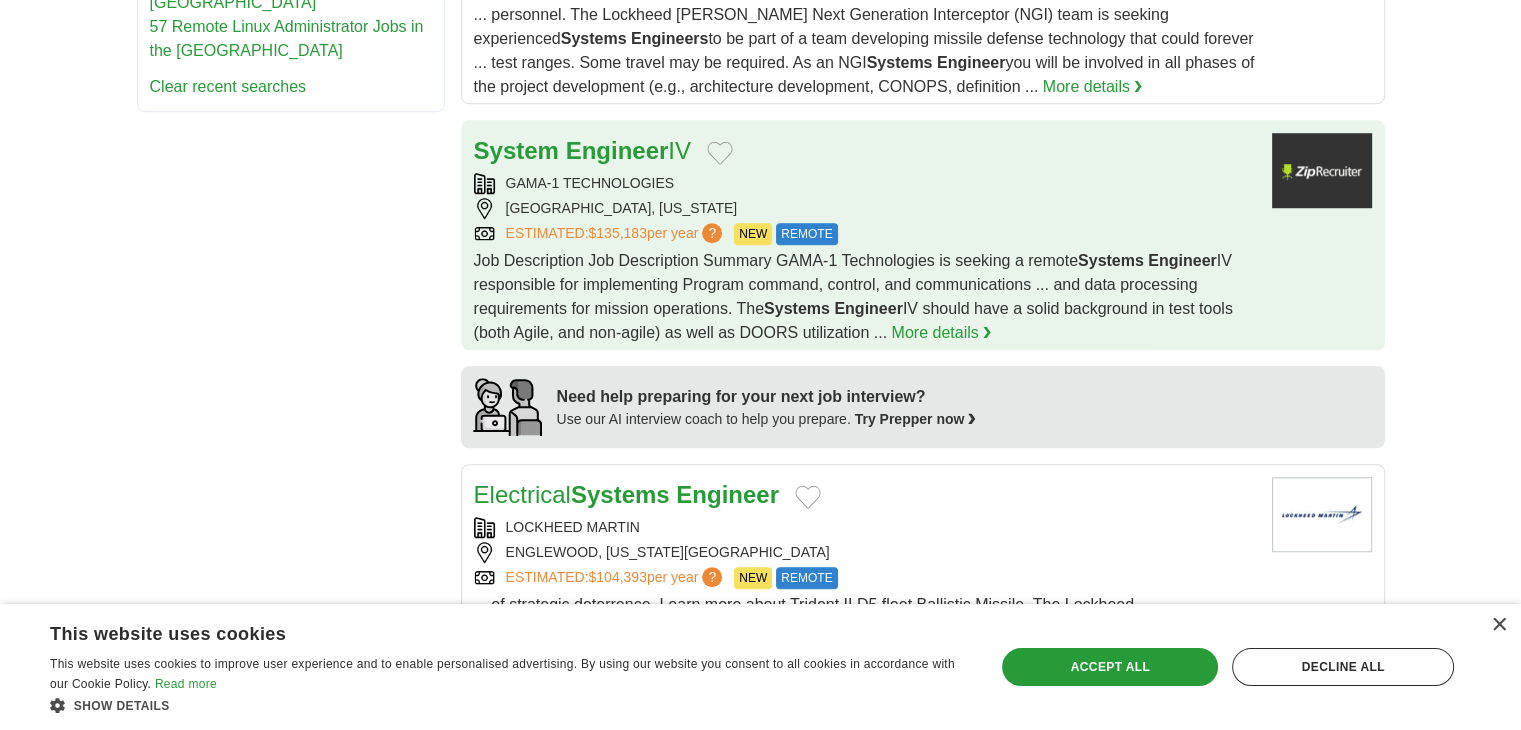click on "GAMA-1 TECHNOLOGIES" at bounding box center (865, 183) 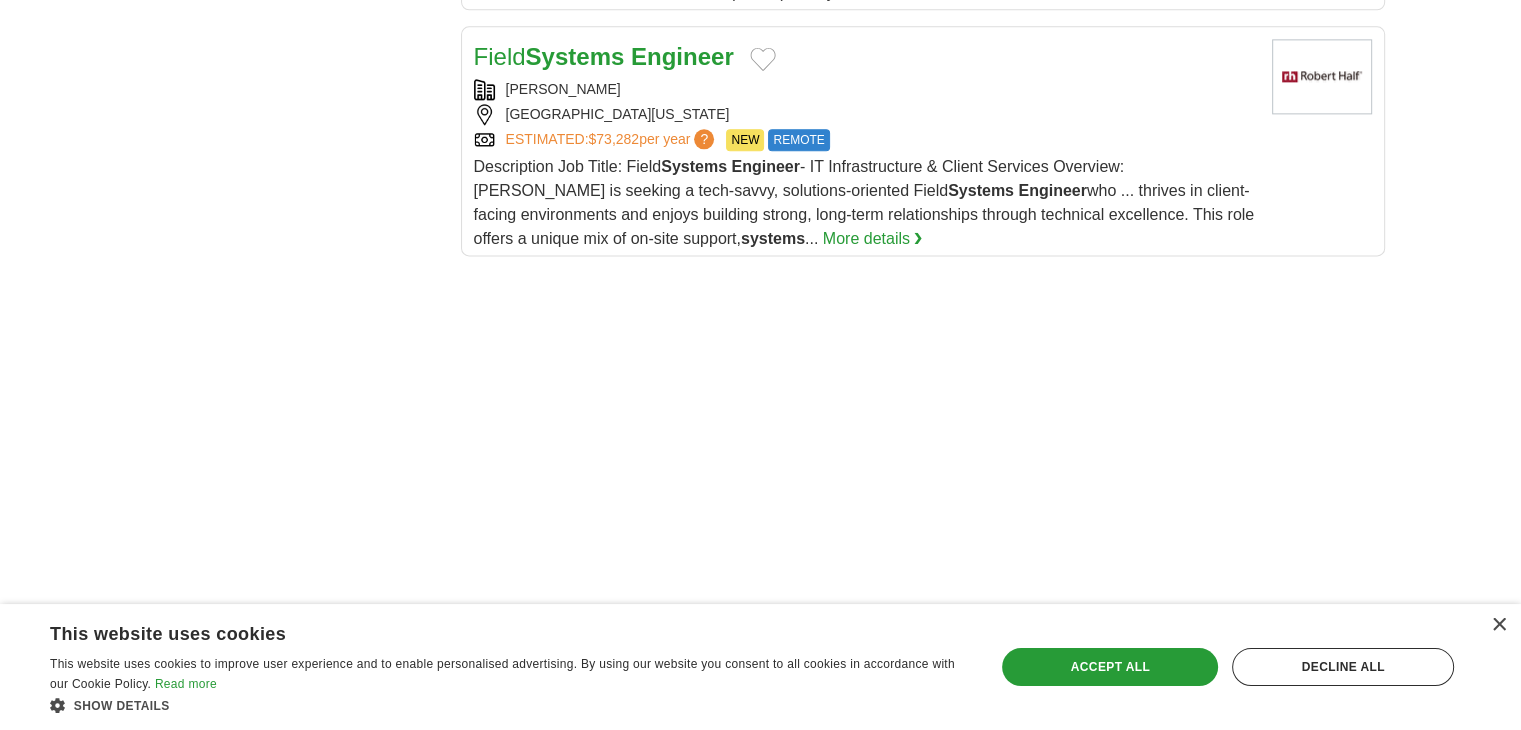 scroll, scrollTop: 3000, scrollLeft: 0, axis: vertical 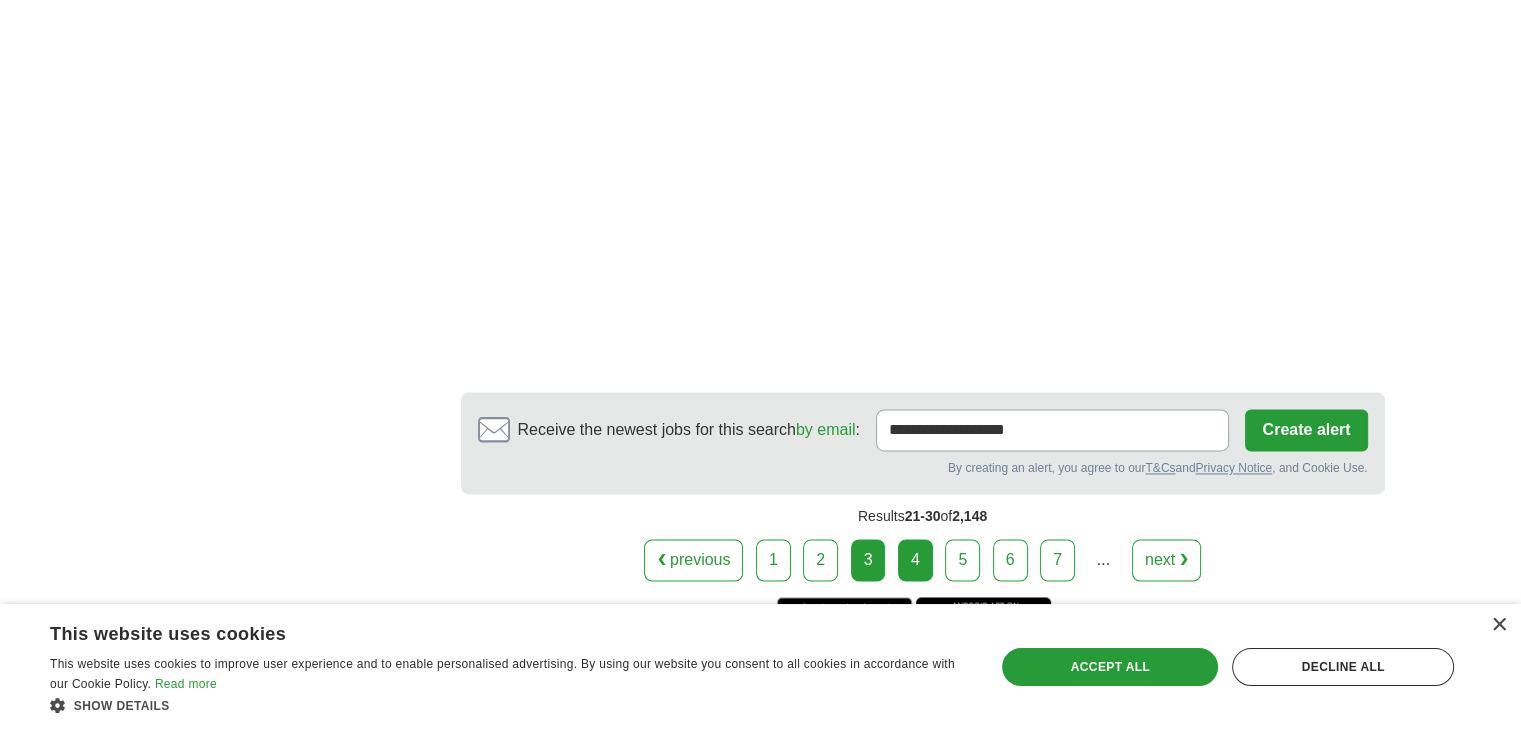 click on "4" at bounding box center [915, 560] 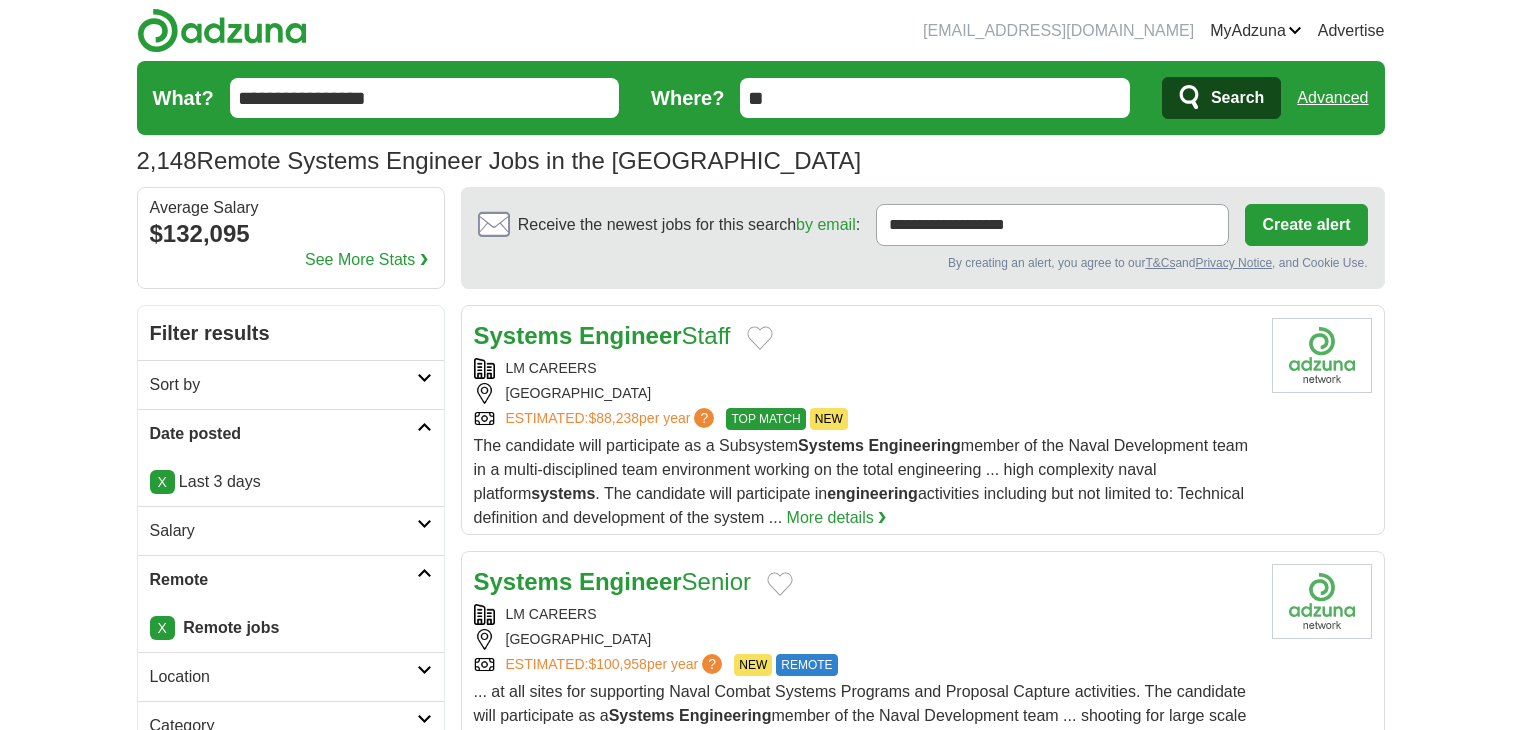 scroll, scrollTop: 0, scrollLeft: 0, axis: both 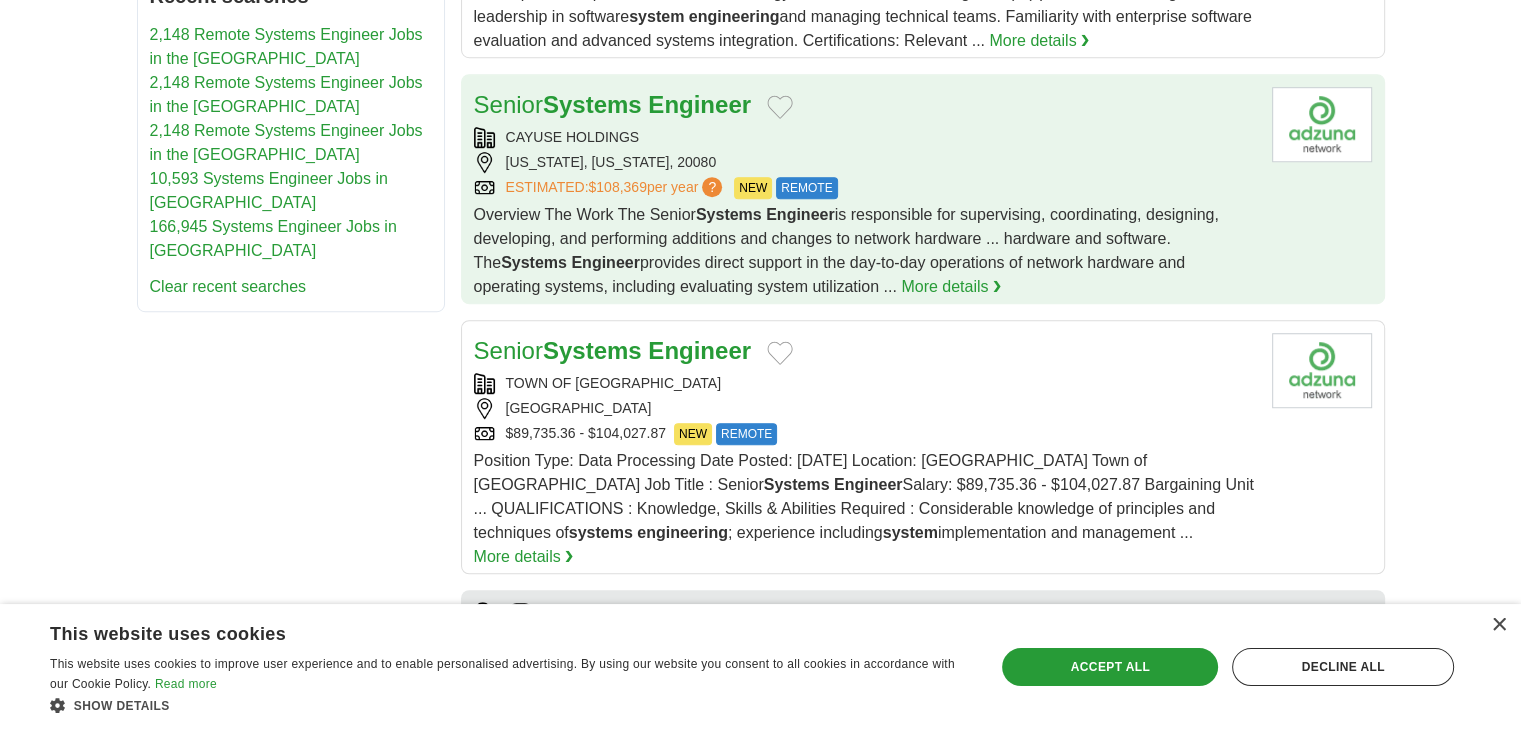 click on "CAYUSE HOLDINGS
[US_STATE], [US_STATE], 20080
ESTIMATED:
$108,369
per year
?
NEW REMOTE" at bounding box center [865, 163] 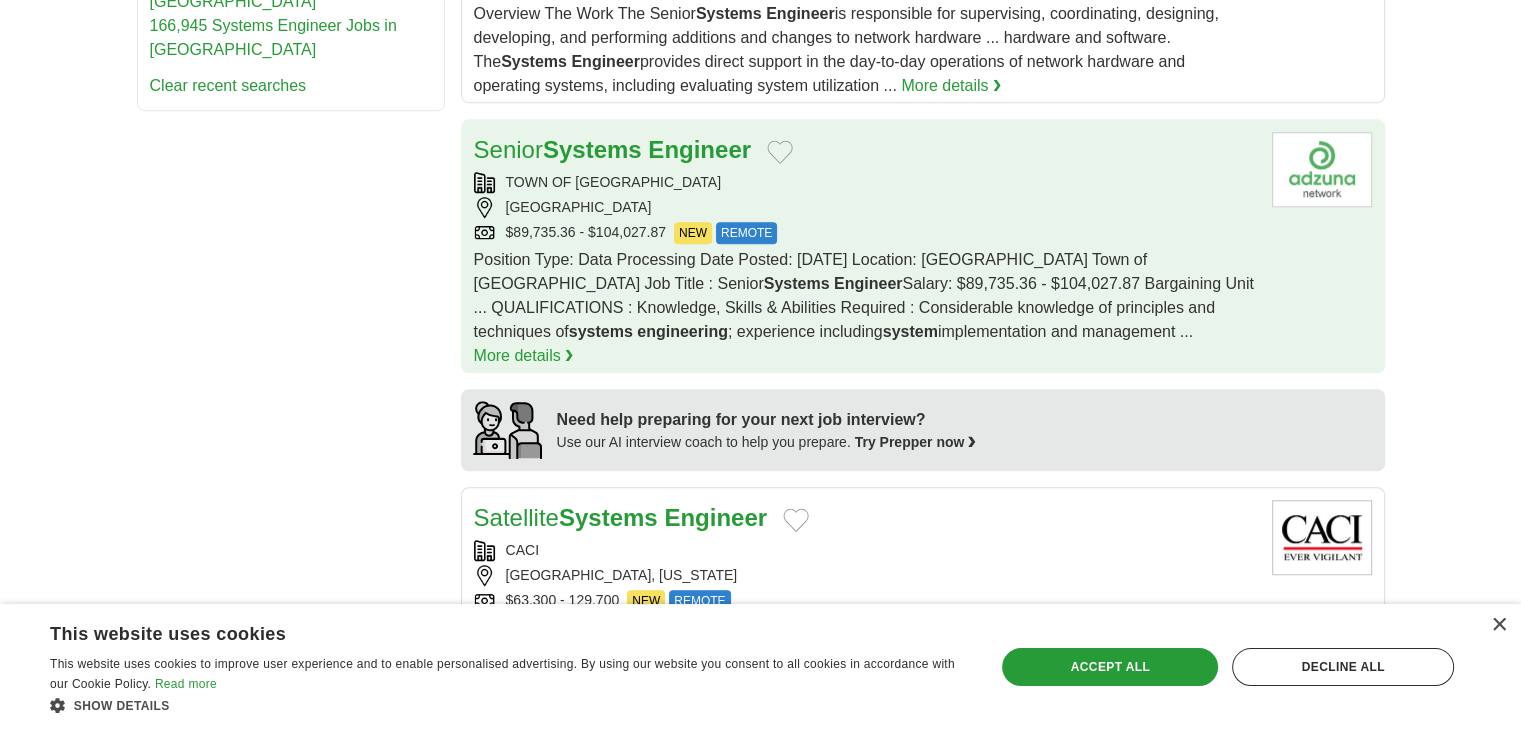 scroll, scrollTop: 1500, scrollLeft: 0, axis: vertical 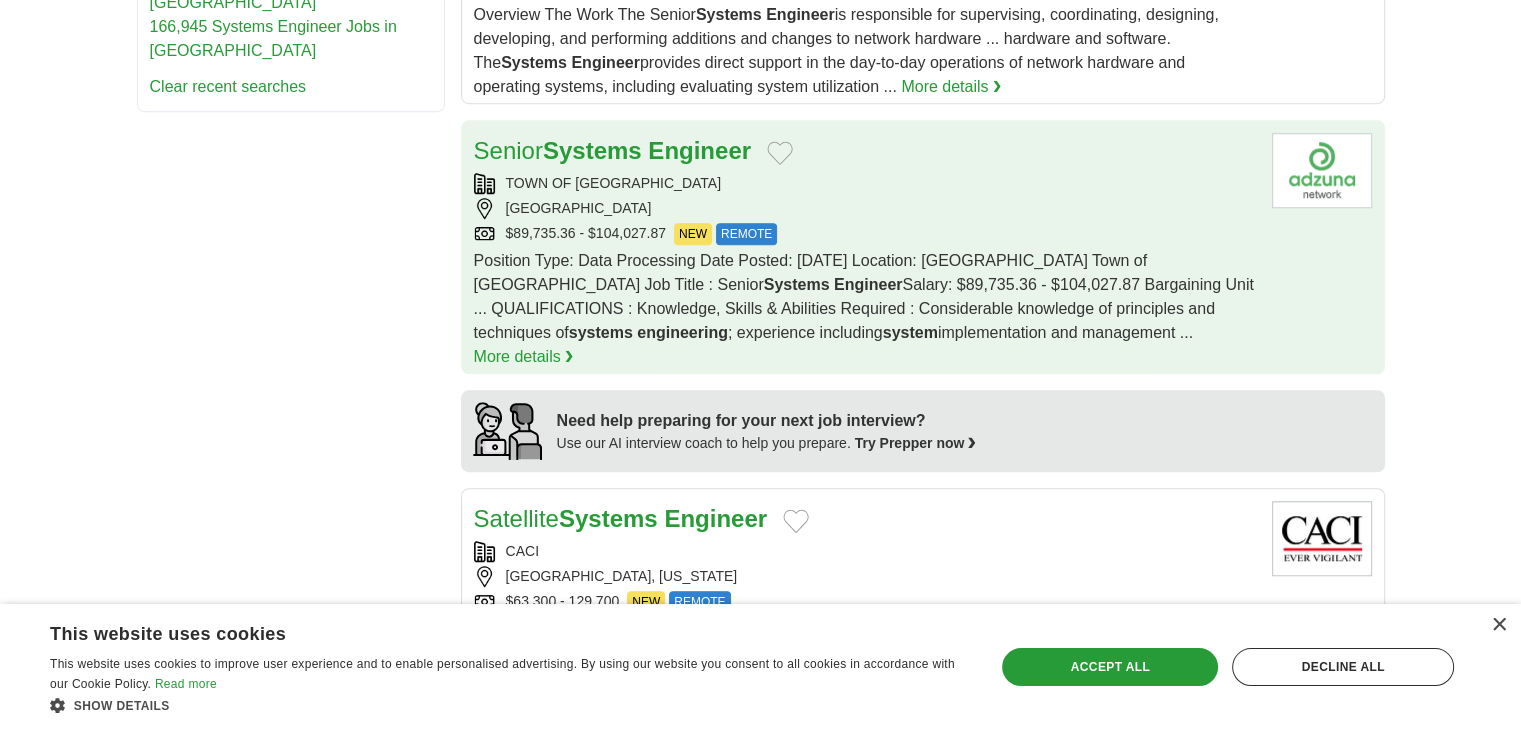 click on "[GEOGRAPHIC_DATA]" at bounding box center [865, 208] 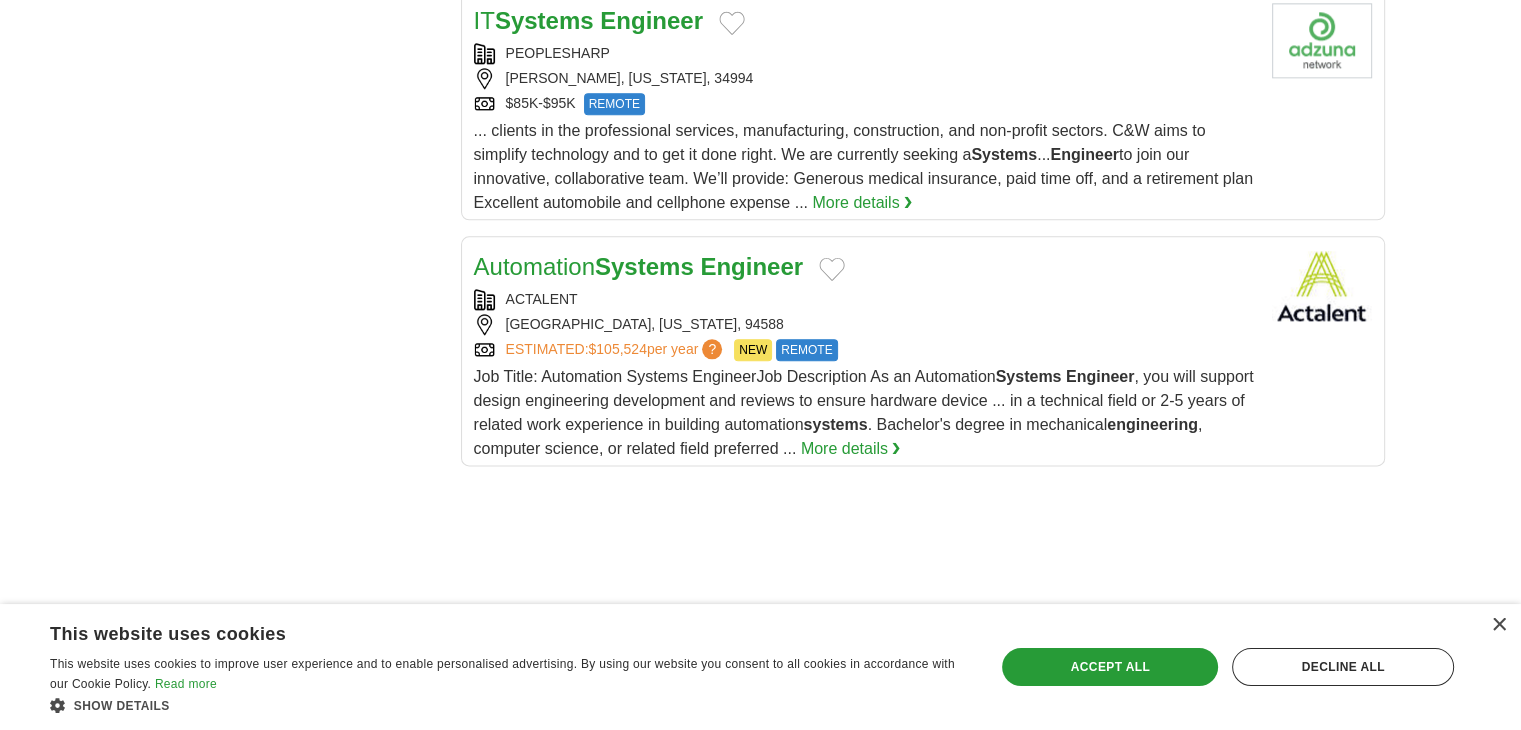 scroll, scrollTop: 2800, scrollLeft: 0, axis: vertical 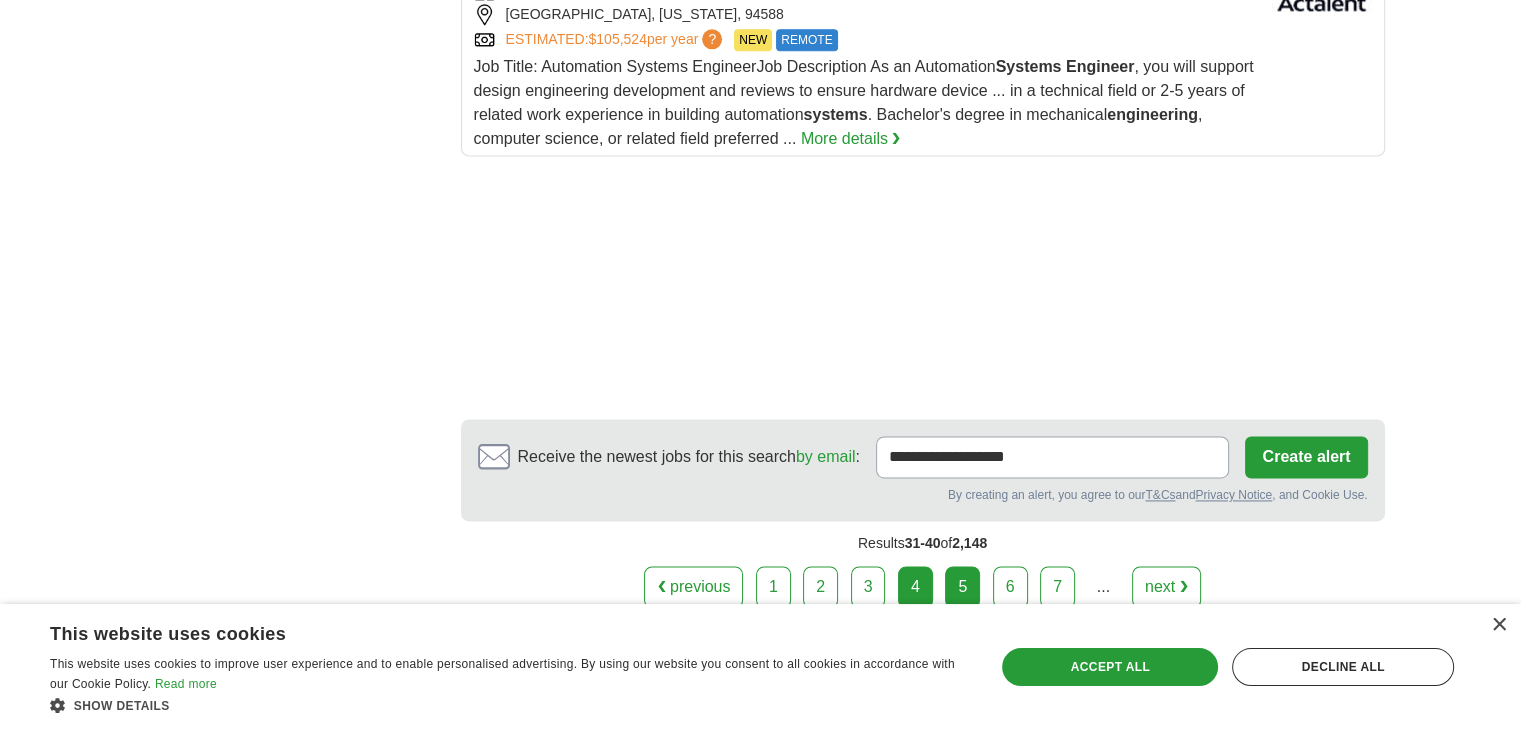 click on "5" at bounding box center (962, 587) 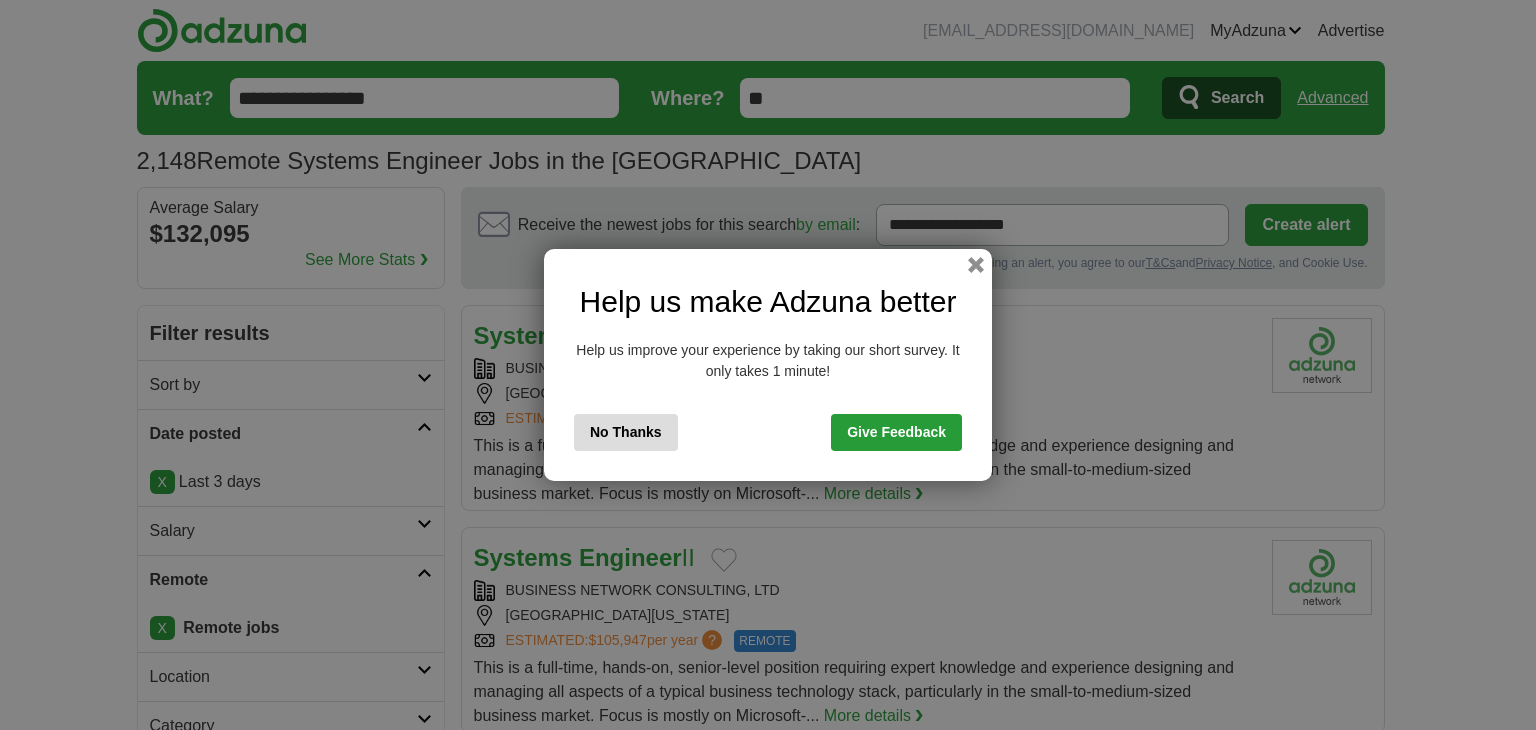 scroll, scrollTop: 0, scrollLeft: 0, axis: both 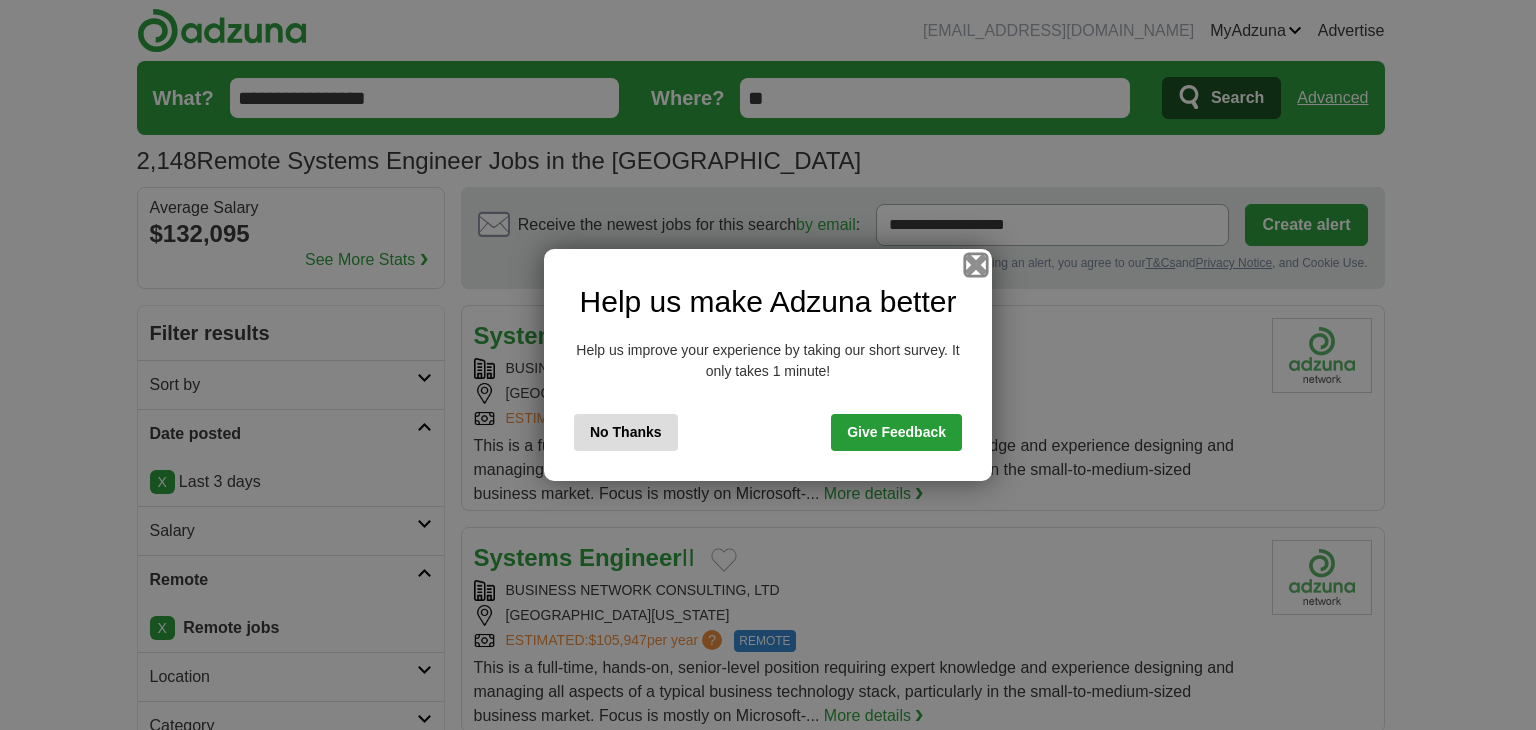 click at bounding box center [976, 265] 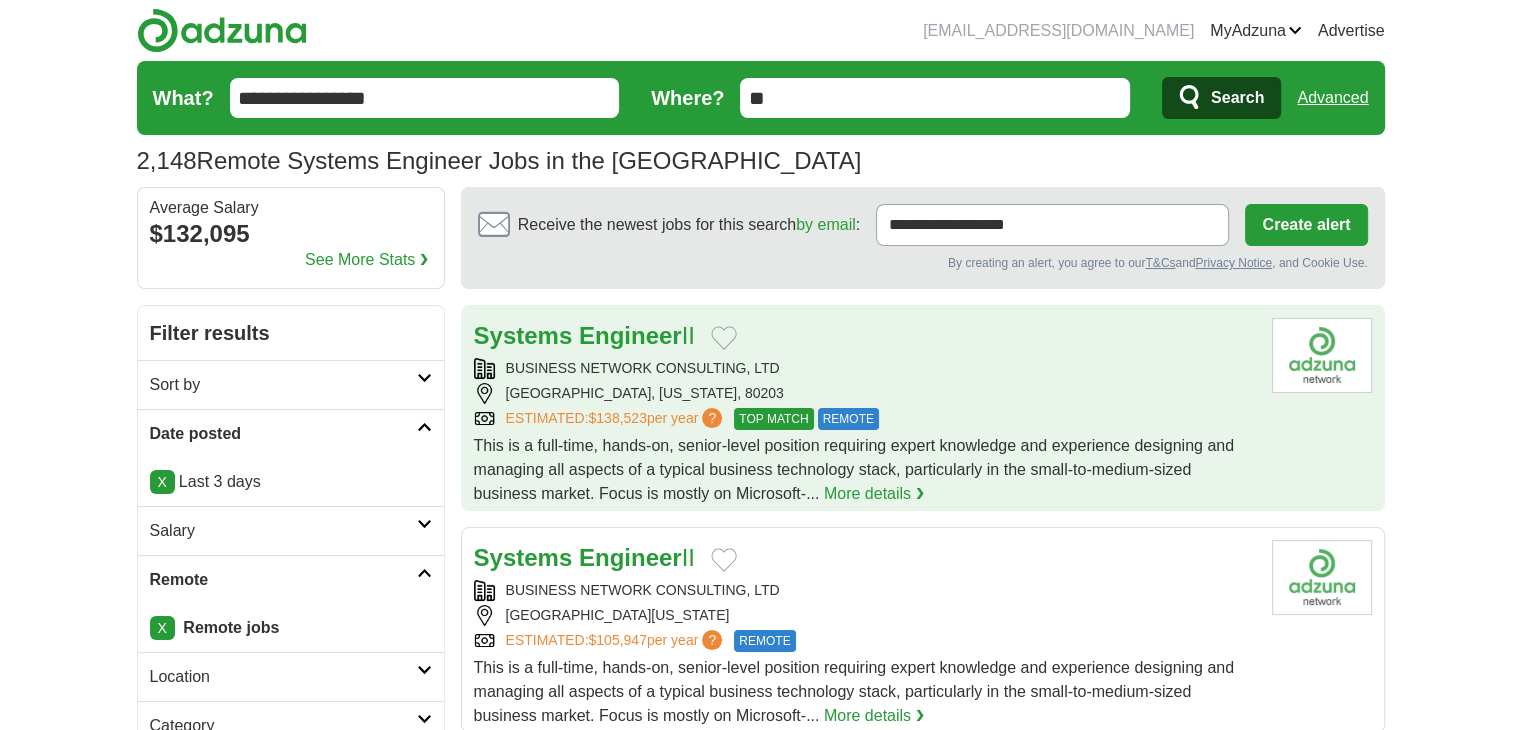click on "BUSINESS NETWORK CONSULTING, LTD" at bounding box center [865, 368] 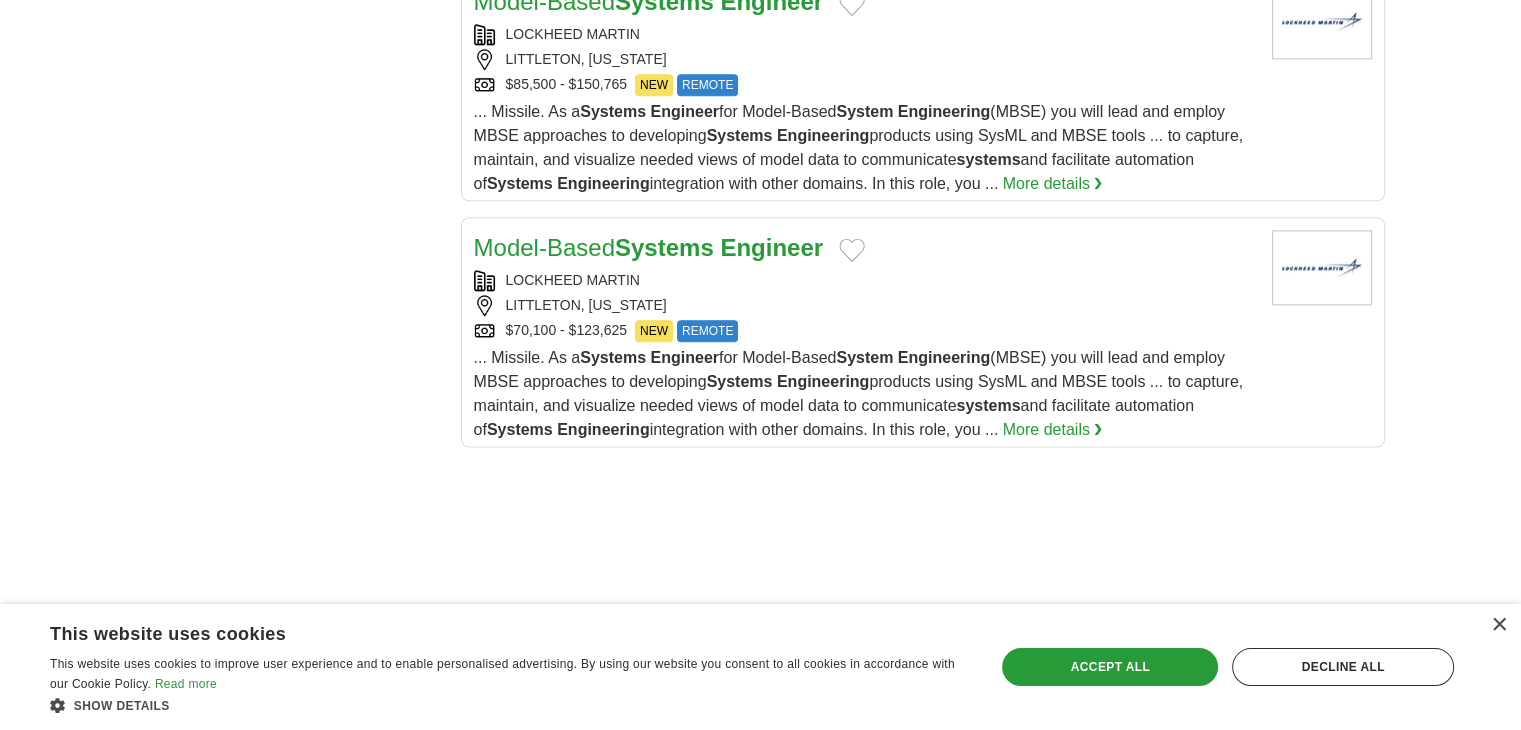 scroll, scrollTop: 2700, scrollLeft: 0, axis: vertical 